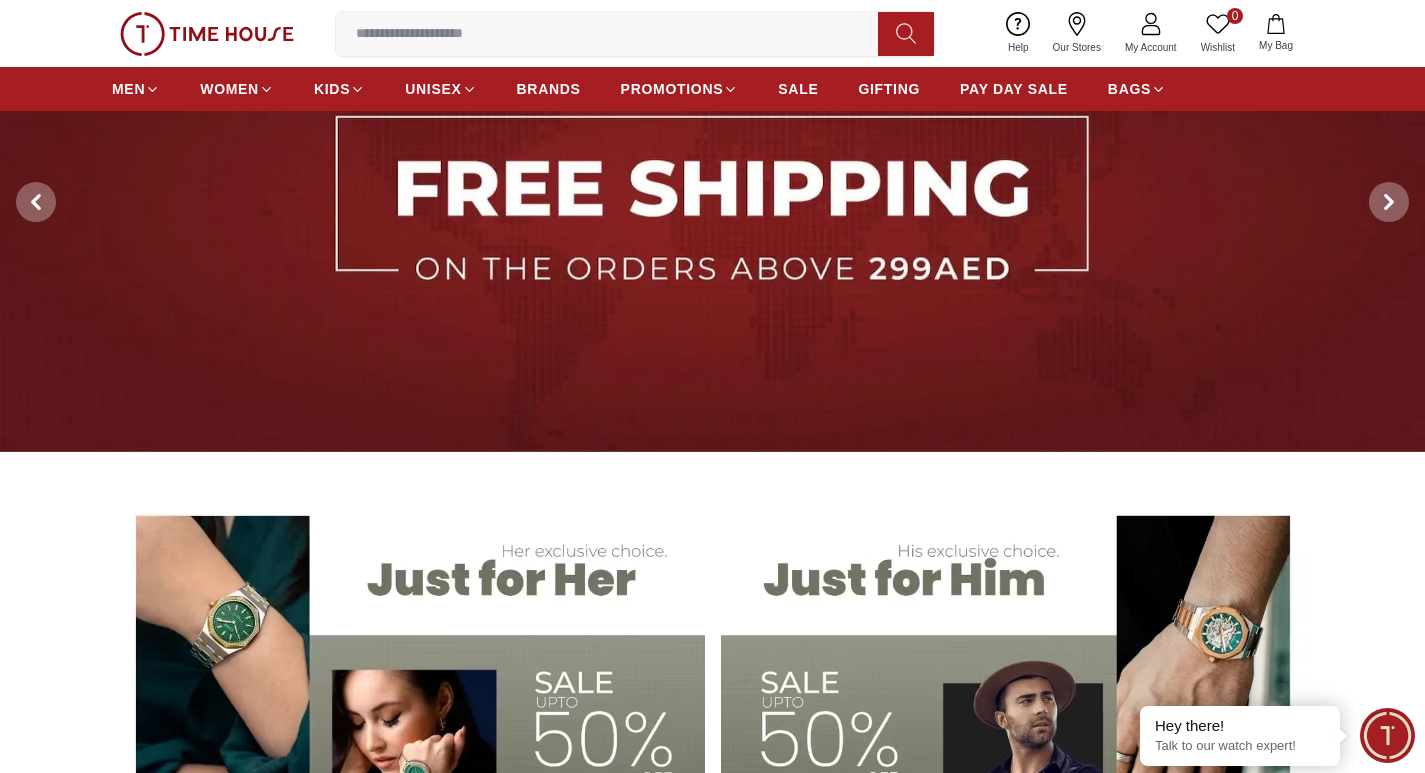 scroll, scrollTop: 0, scrollLeft: 0, axis: both 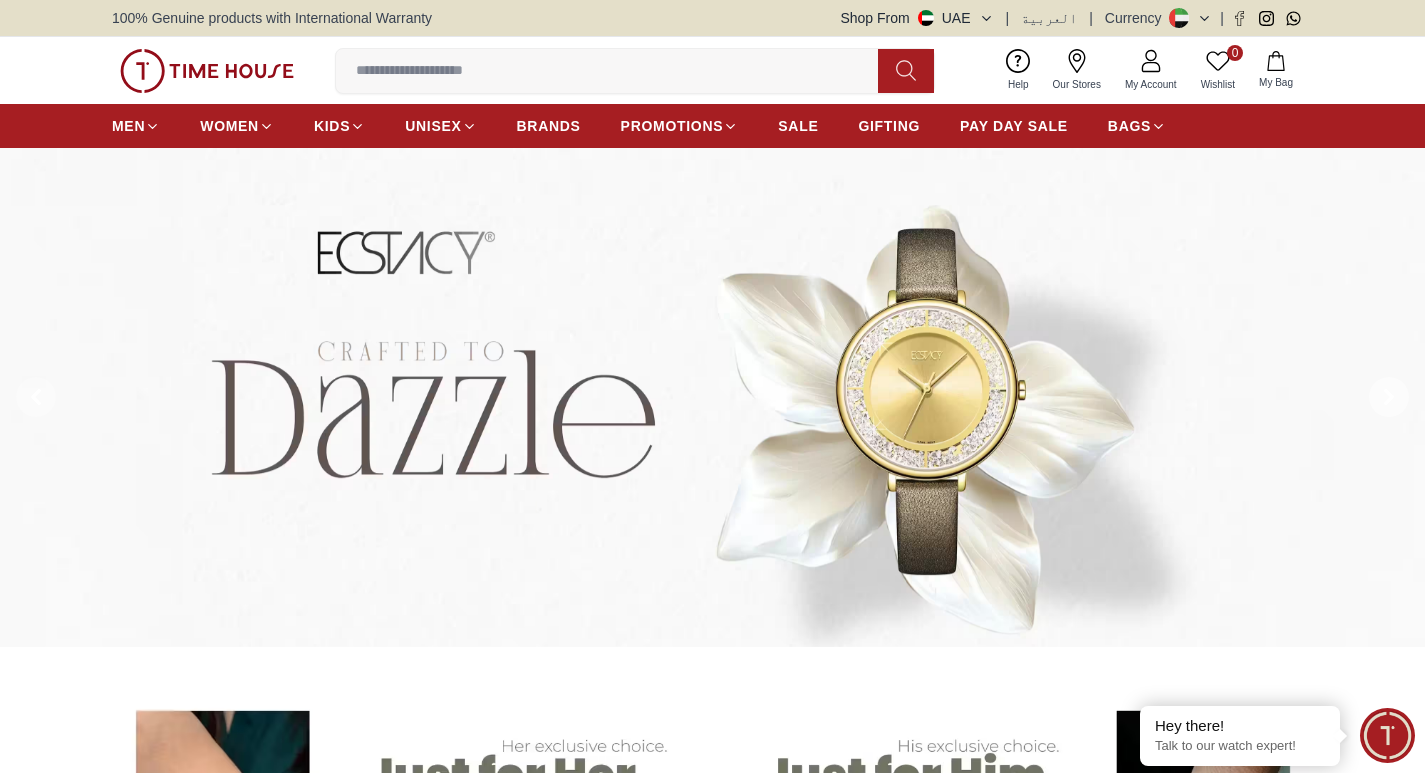 click at bounding box center [1389, 397] 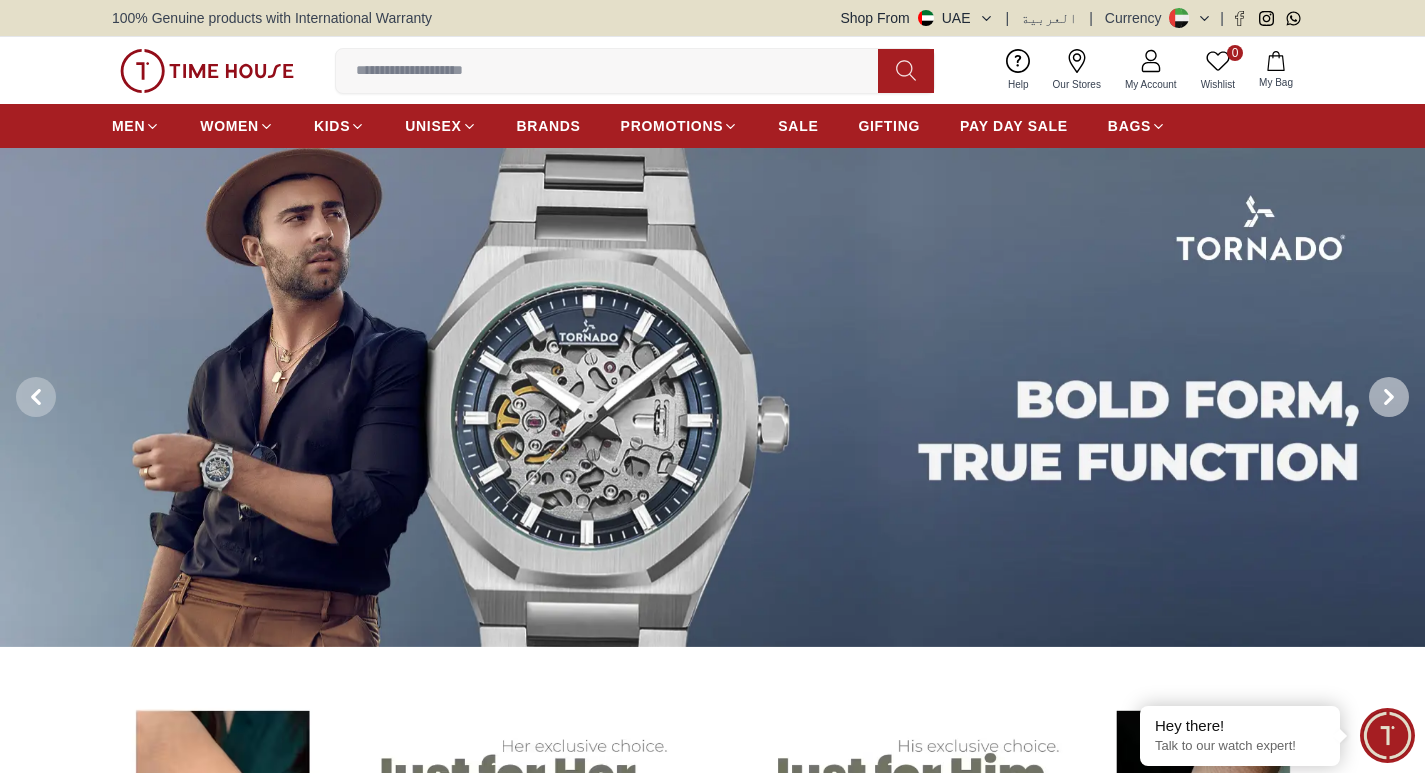 click at bounding box center [1389, 397] 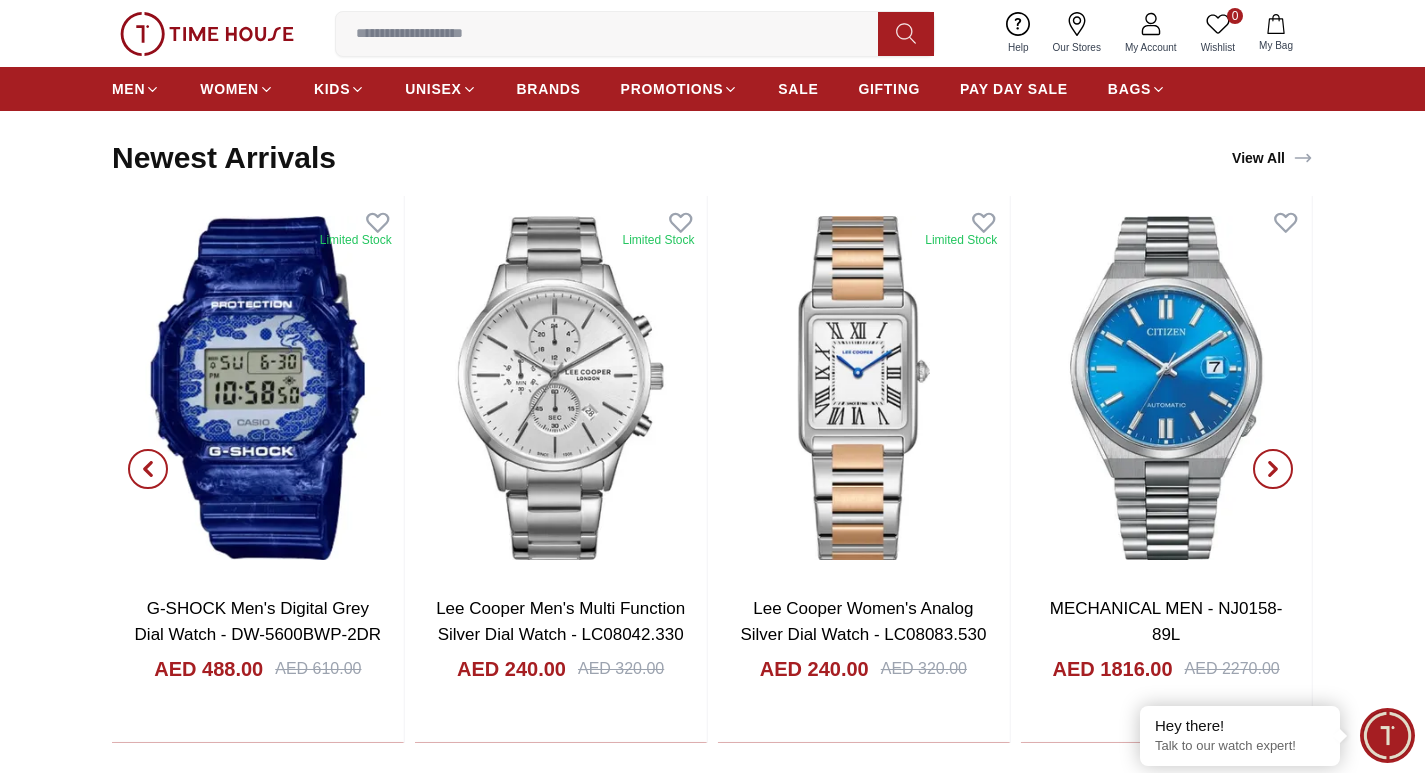 scroll, scrollTop: 2100, scrollLeft: 0, axis: vertical 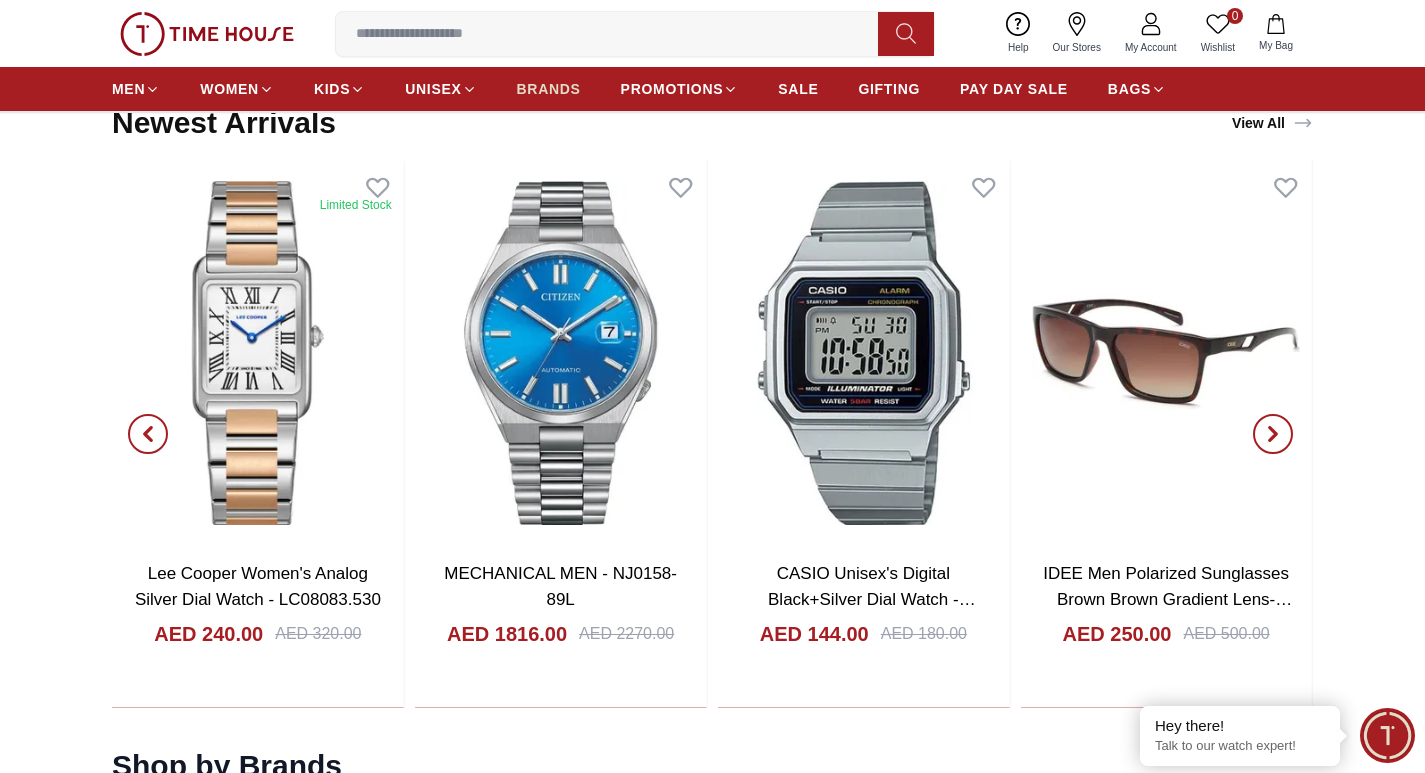 click on "BRANDS" at bounding box center (549, 89) 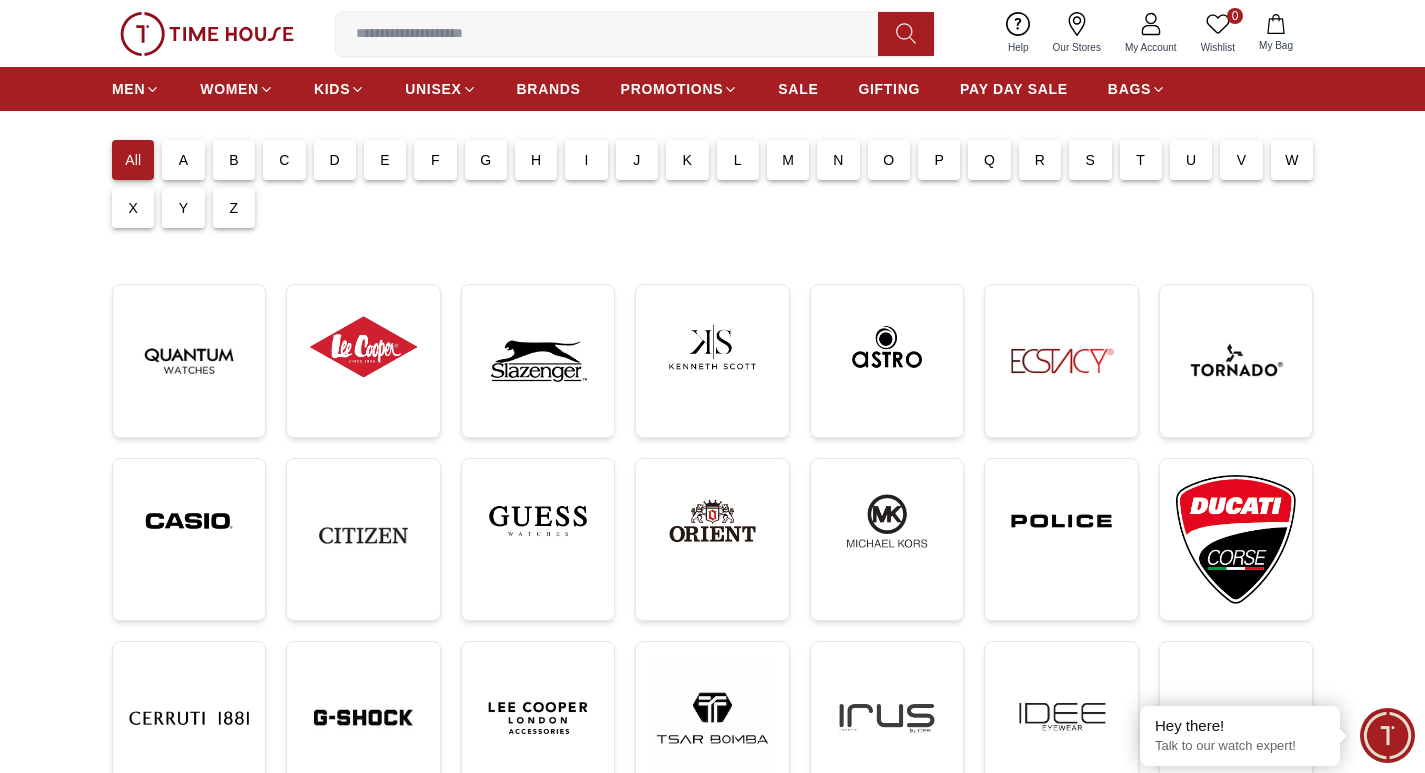 scroll, scrollTop: 100, scrollLeft: 0, axis: vertical 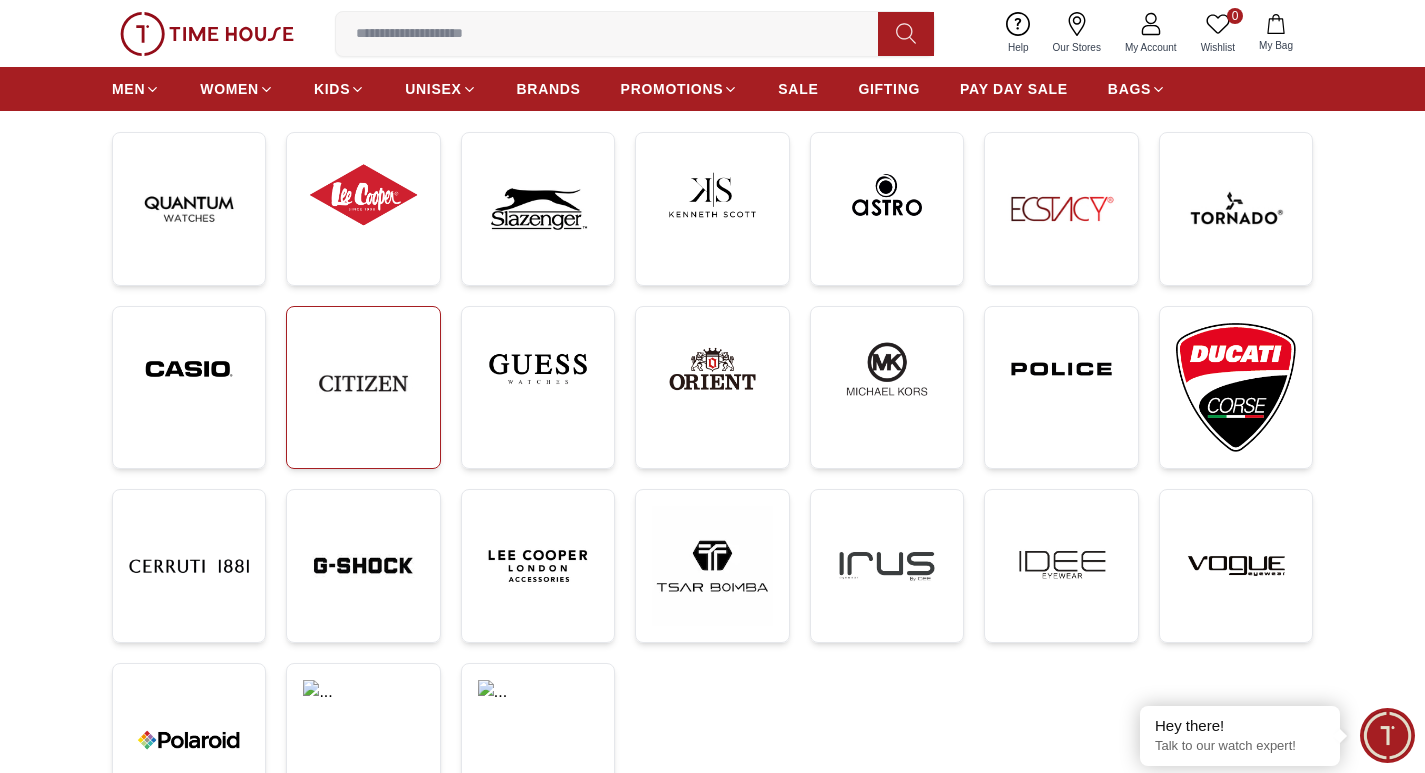 click at bounding box center (363, 383) 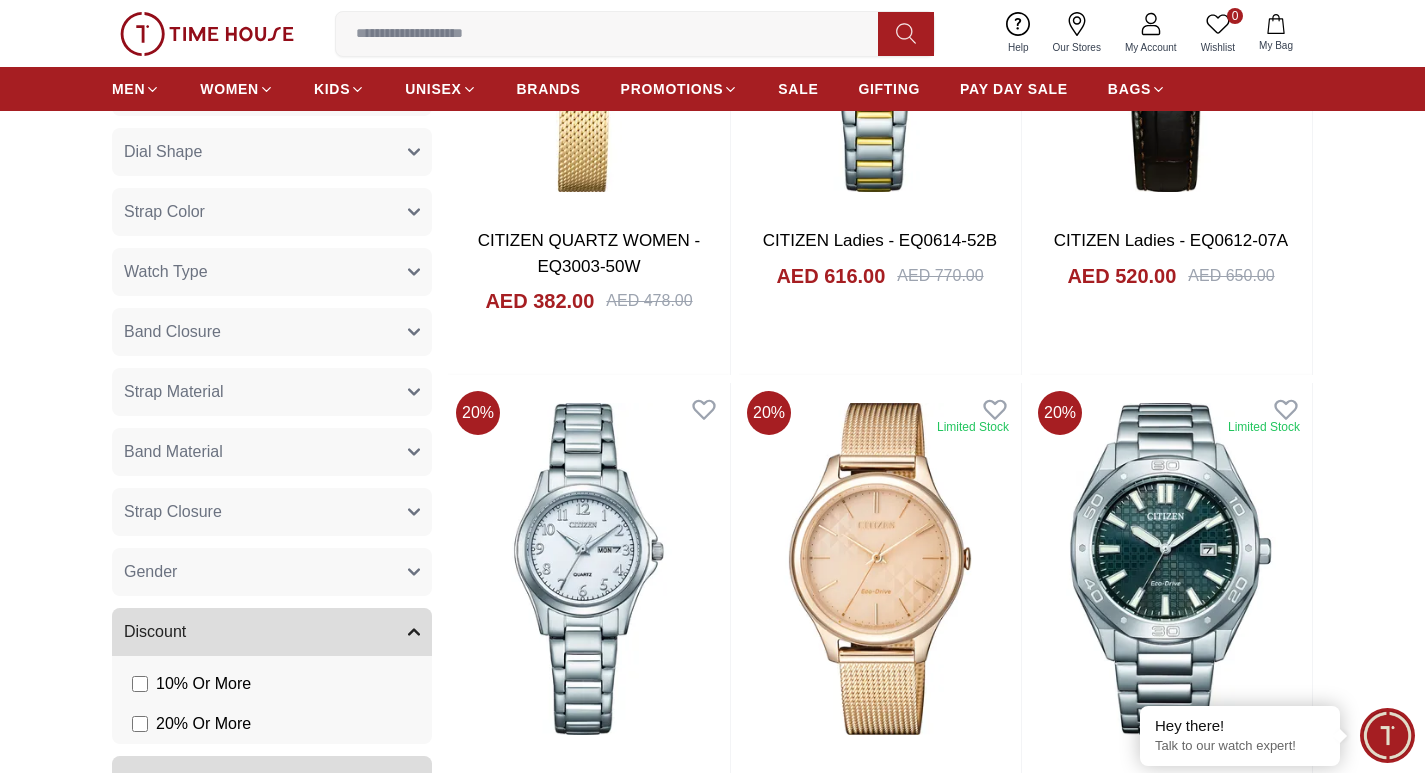 scroll, scrollTop: 1300, scrollLeft: 0, axis: vertical 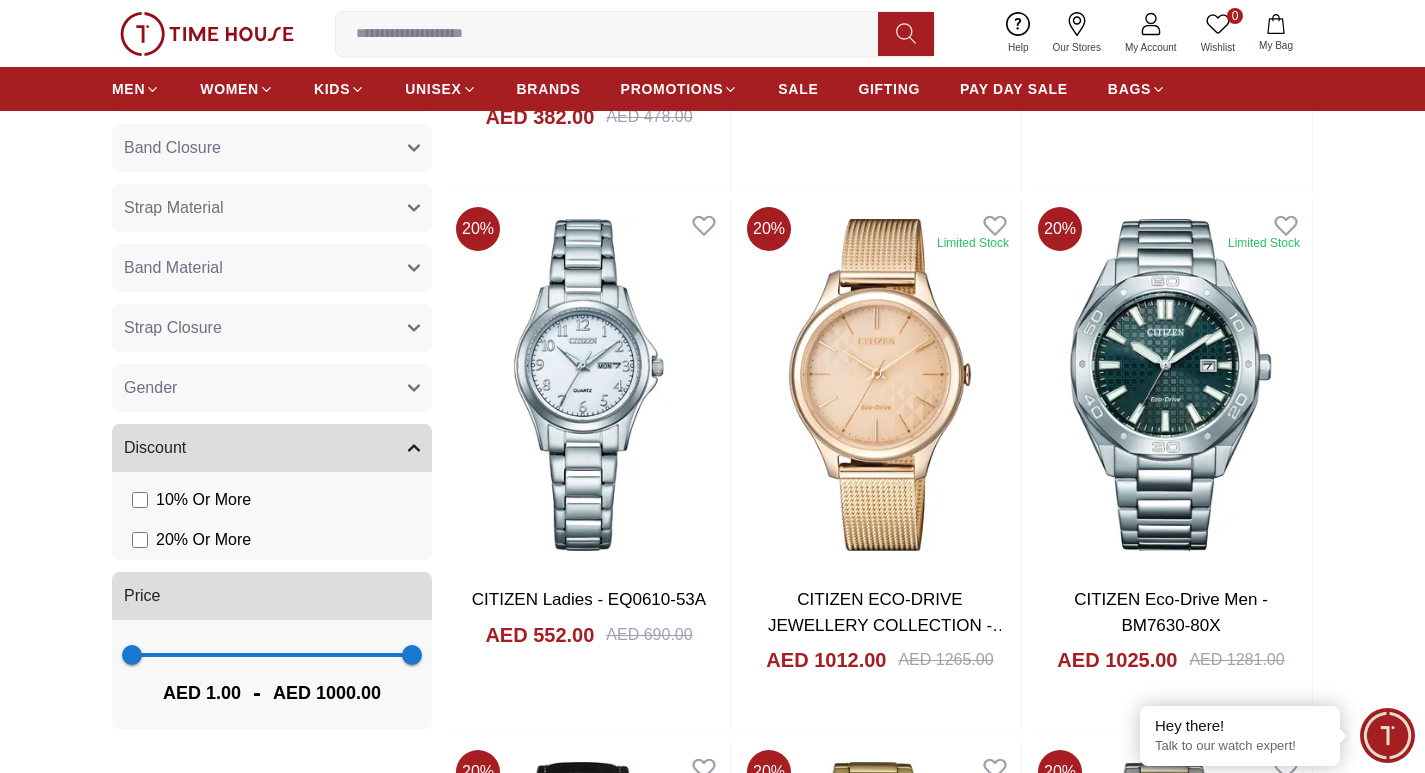 click on "Gender" at bounding box center [272, 388] 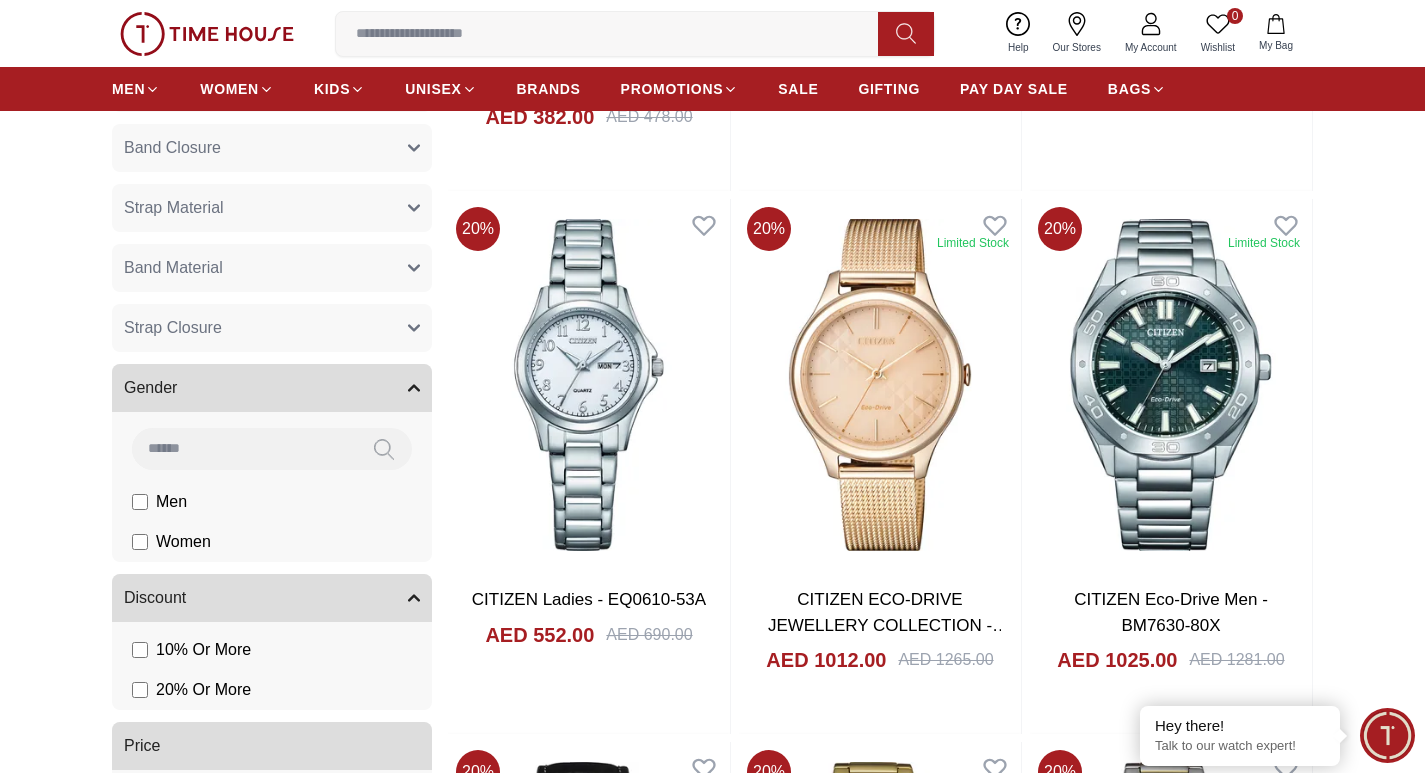 click on "Men" at bounding box center [0, 0] 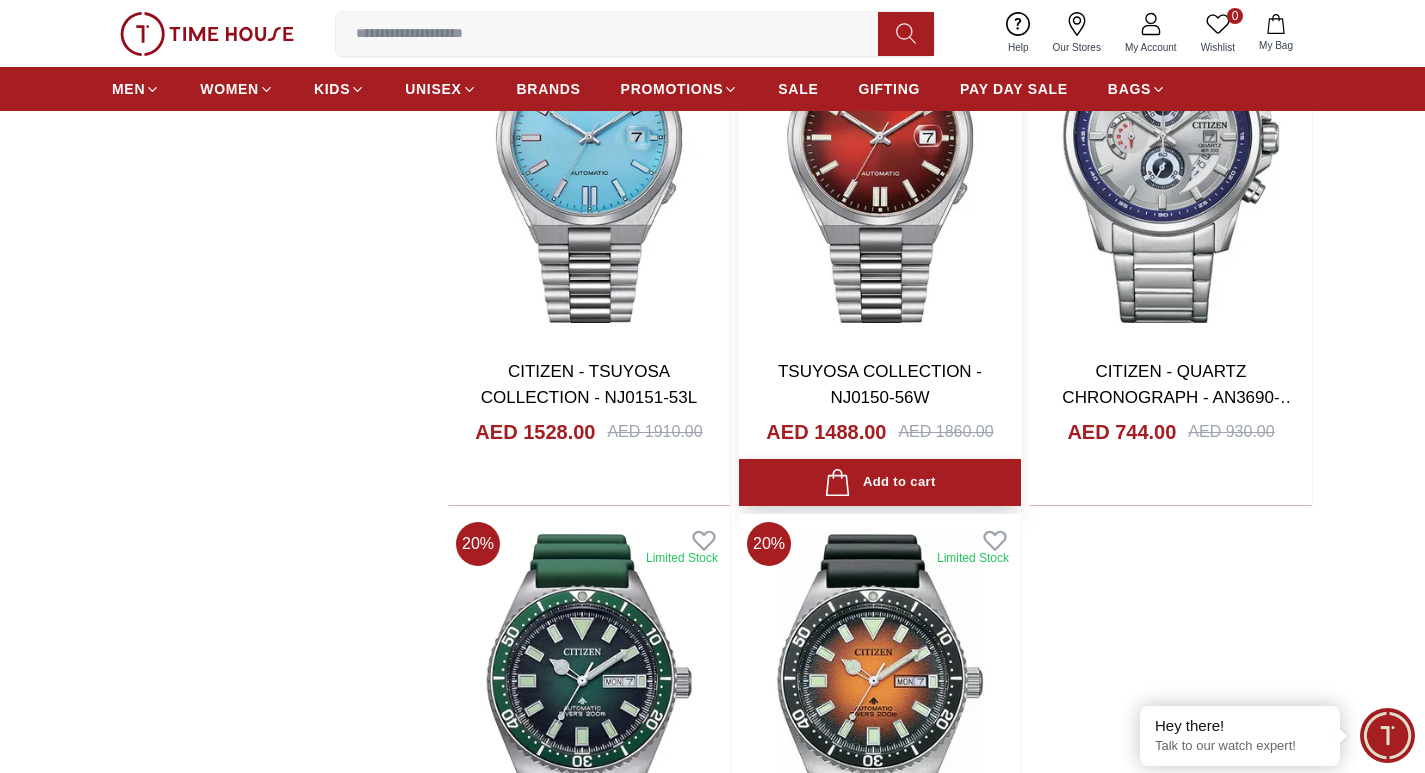 scroll, scrollTop: 3800, scrollLeft: 0, axis: vertical 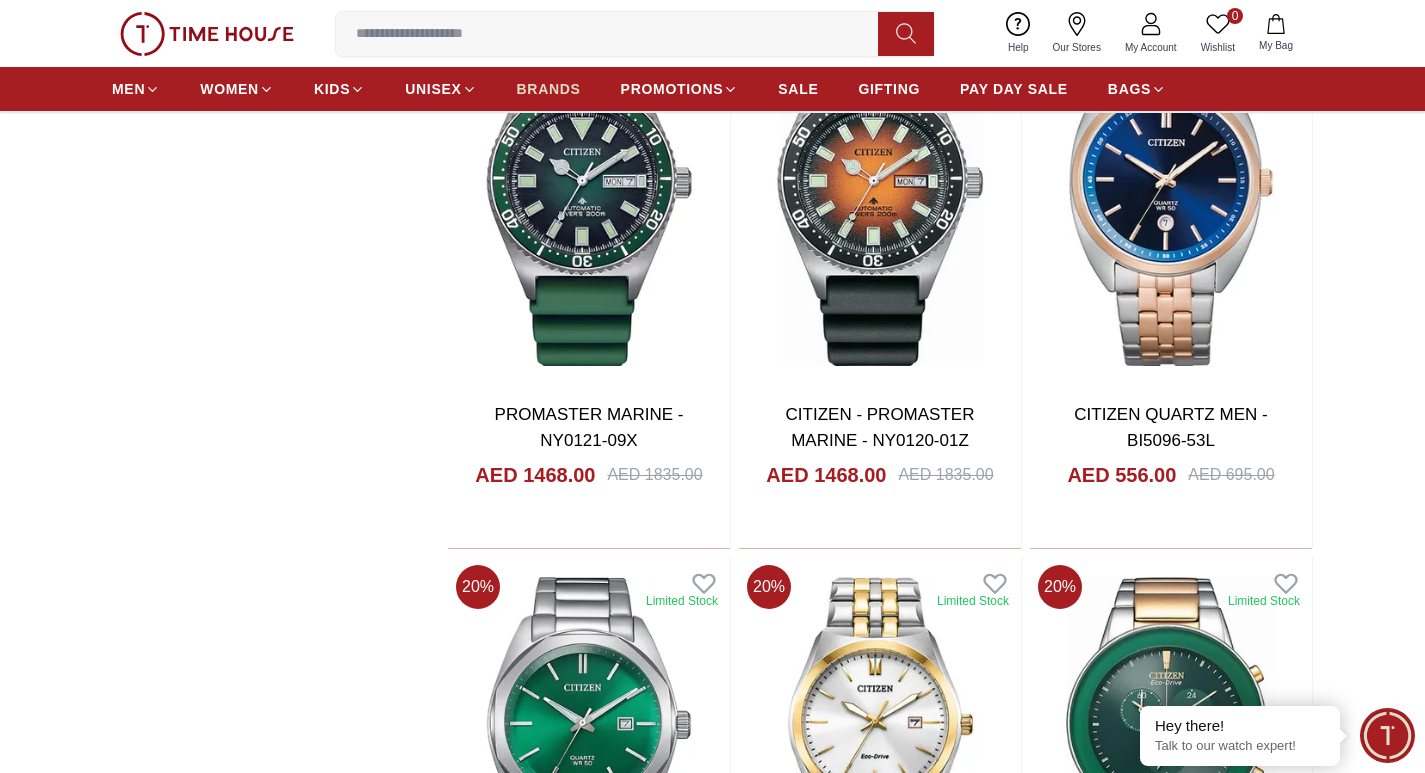 click on "BRANDS" at bounding box center (549, 89) 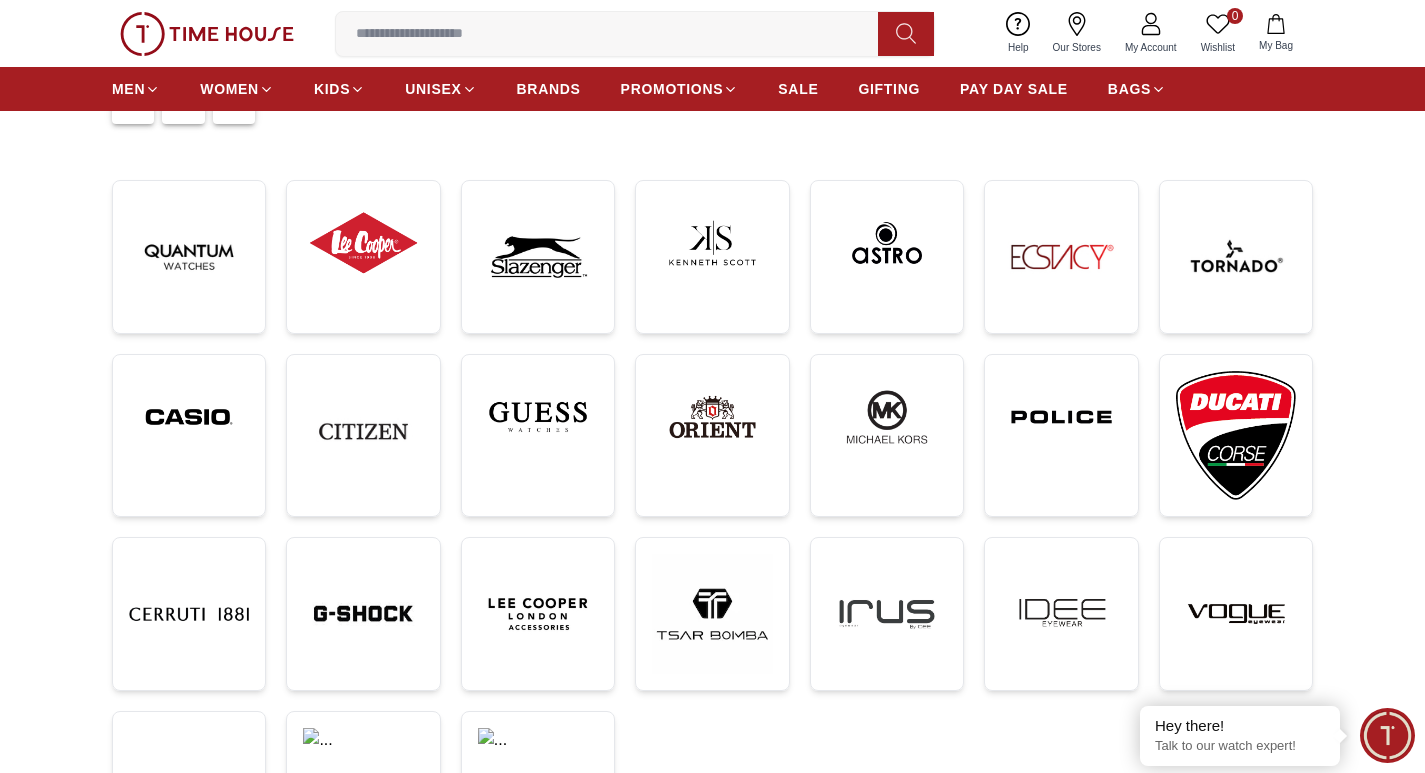 scroll, scrollTop: 300, scrollLeft: 0, axis: vertical 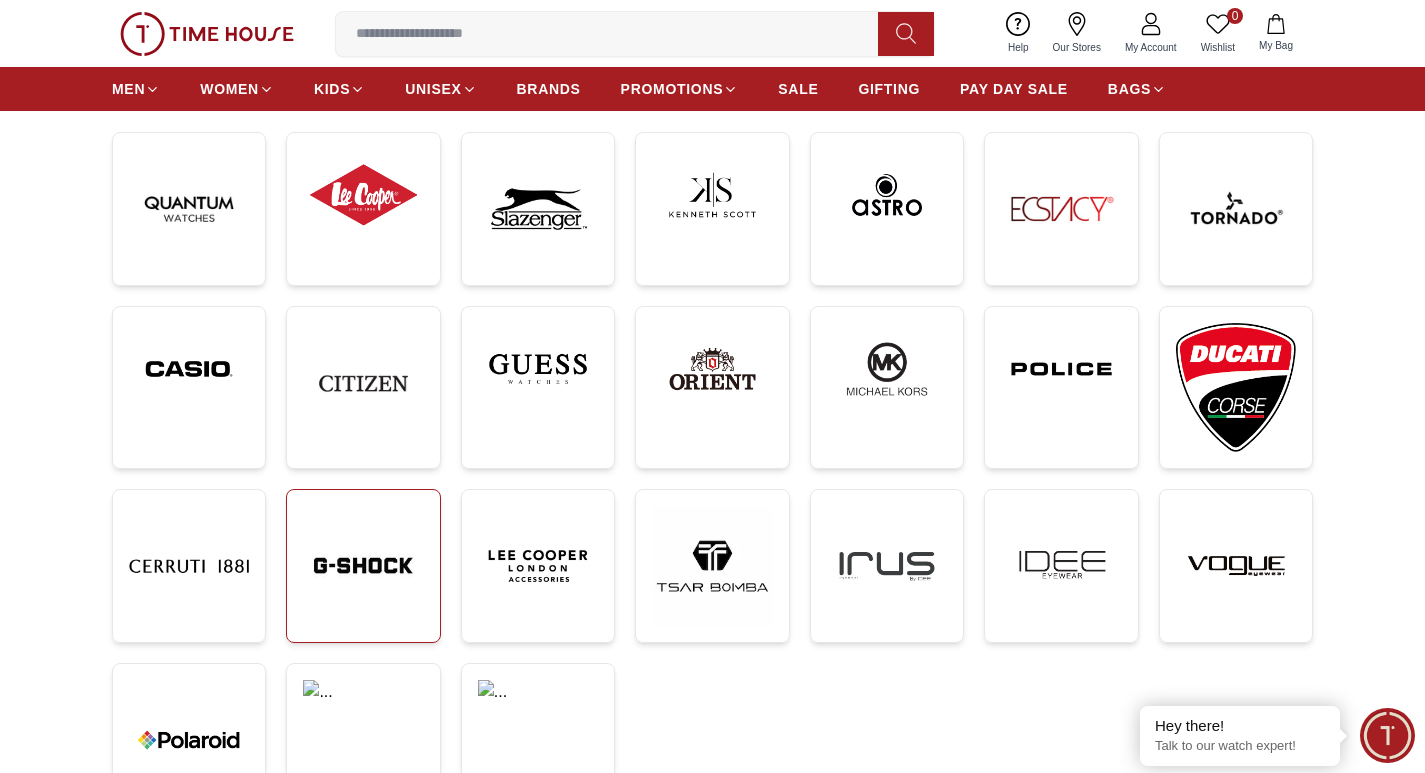click at bounding box center [363, 566] 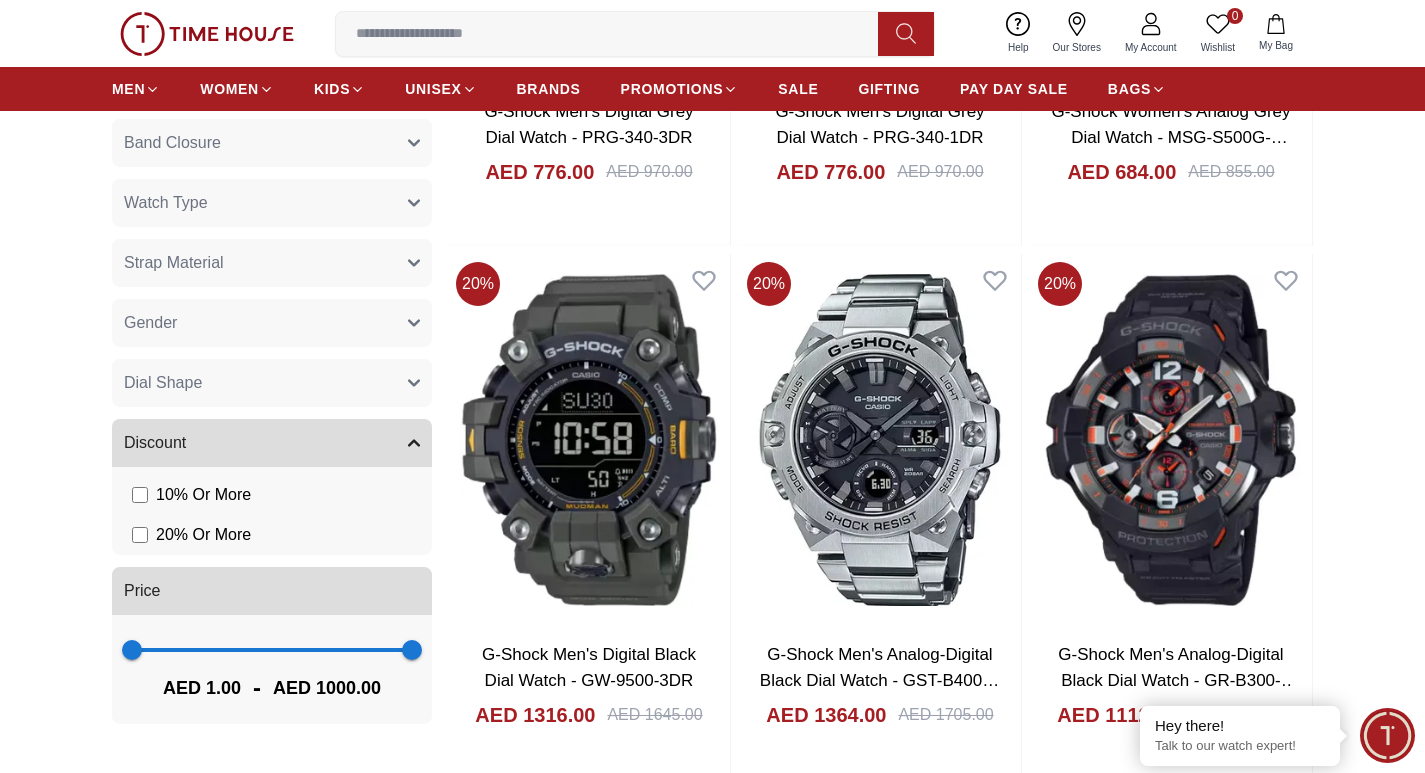 scroll, scrollTop: 1300, scrollLeft: 0, axis: vertical 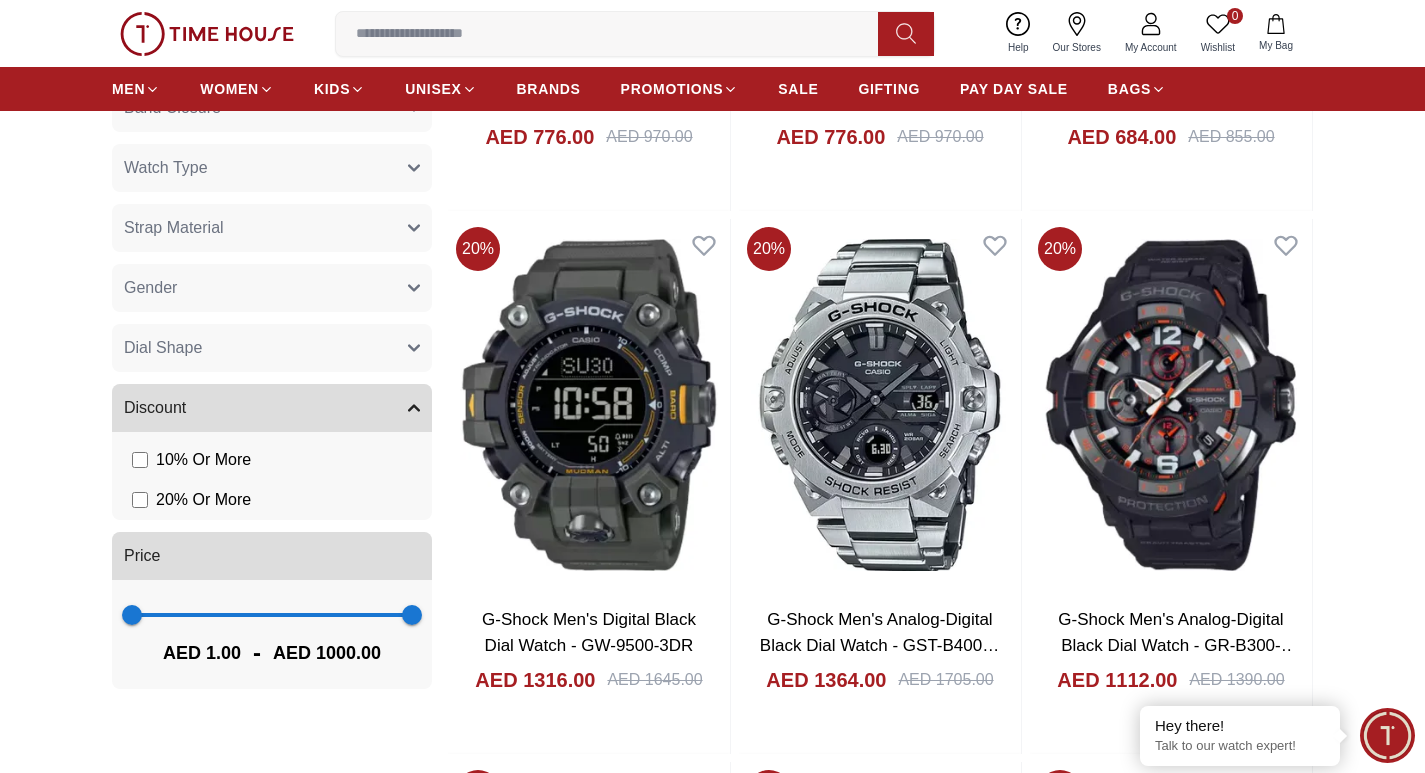 click on "Gender" at bounding box center (272, 288) 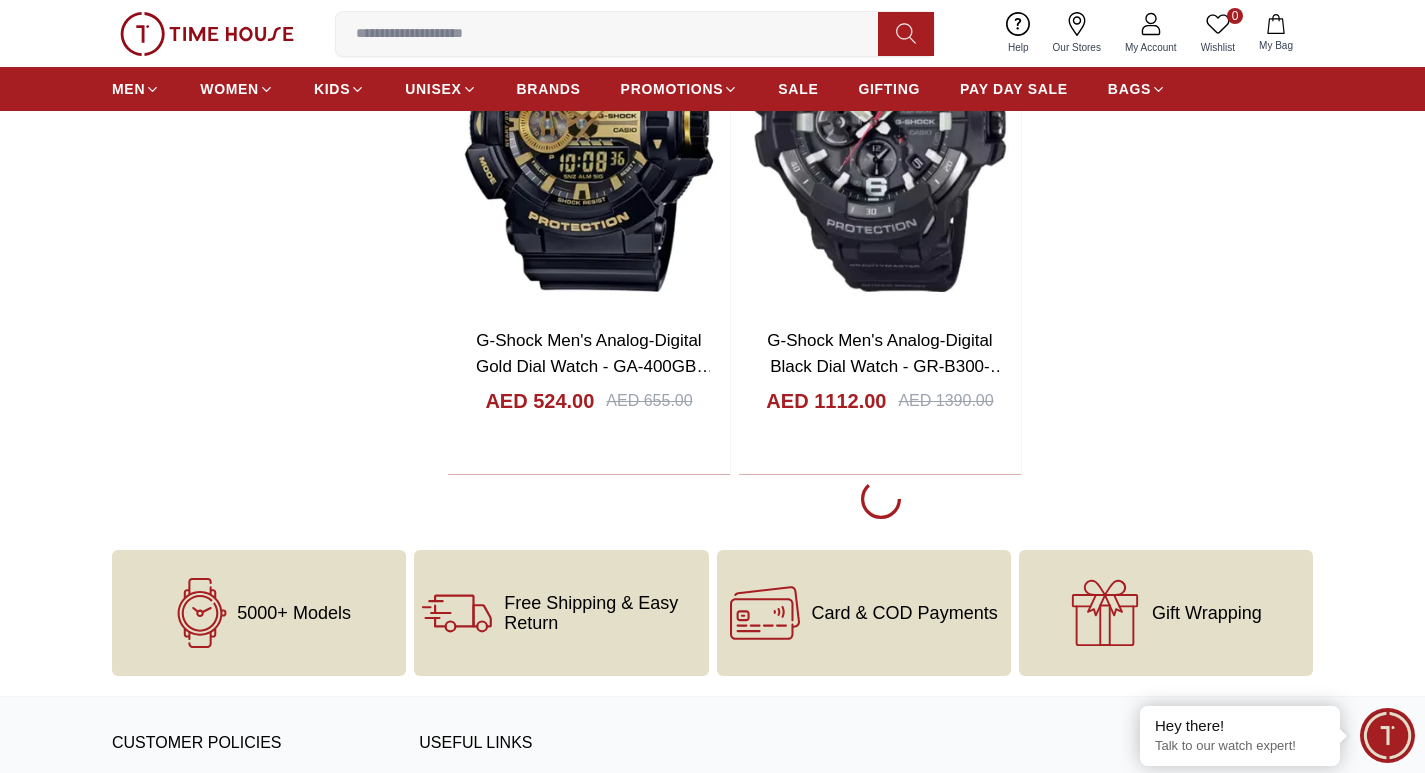 scroll, scrollTop: 4400, scrollLeft: 0, axis: vertical 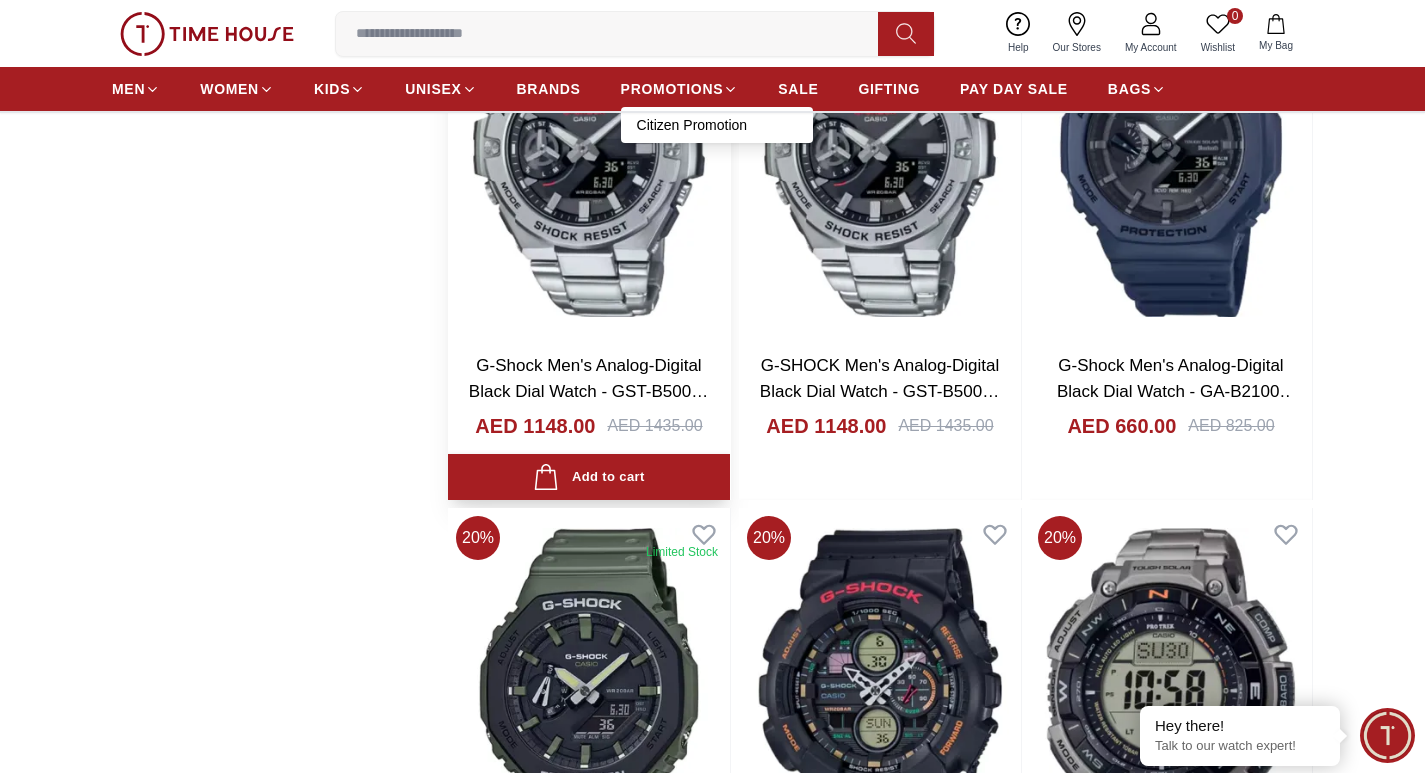 click on "Citizen Promotion" at bounding box center (717, 125) 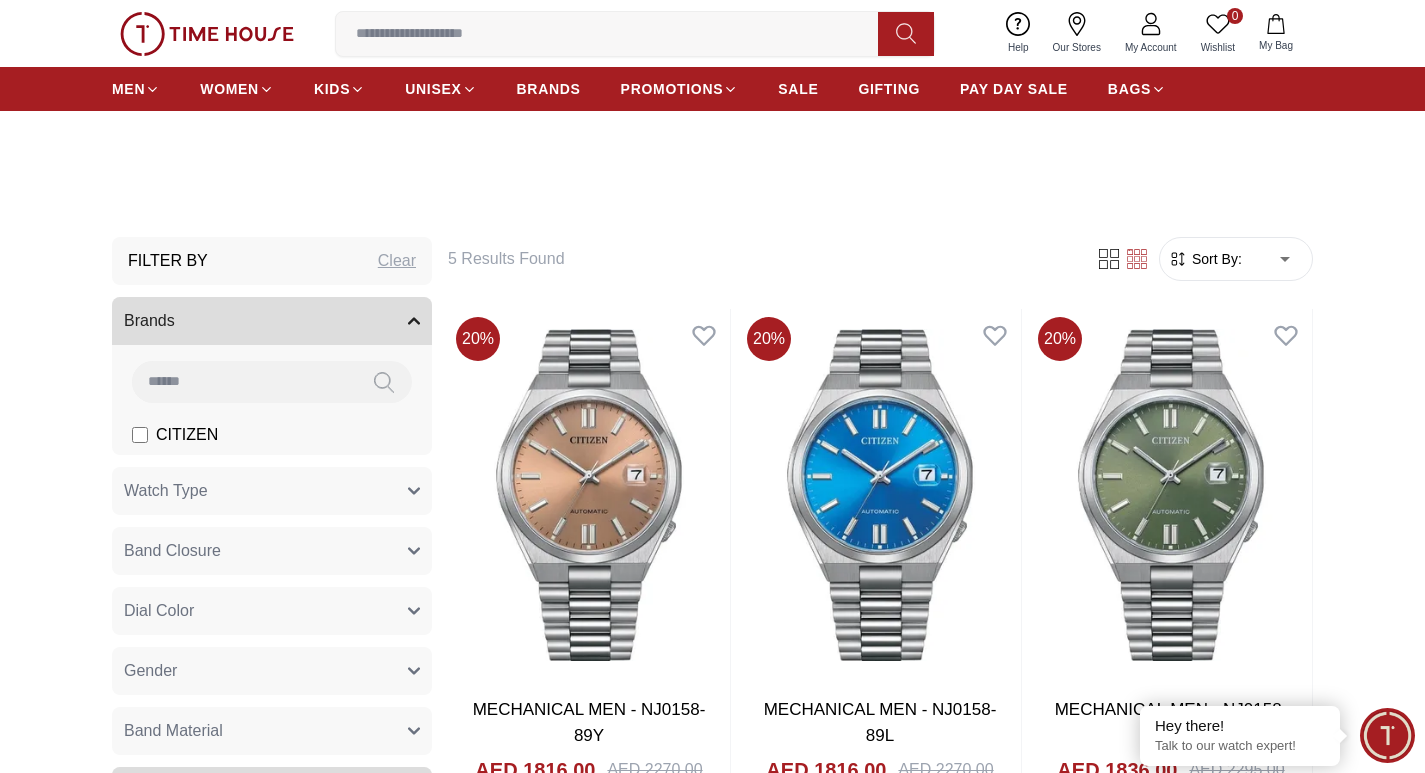 scroll, scrollTop: 400, scrollLeft: 0, axis: vertical 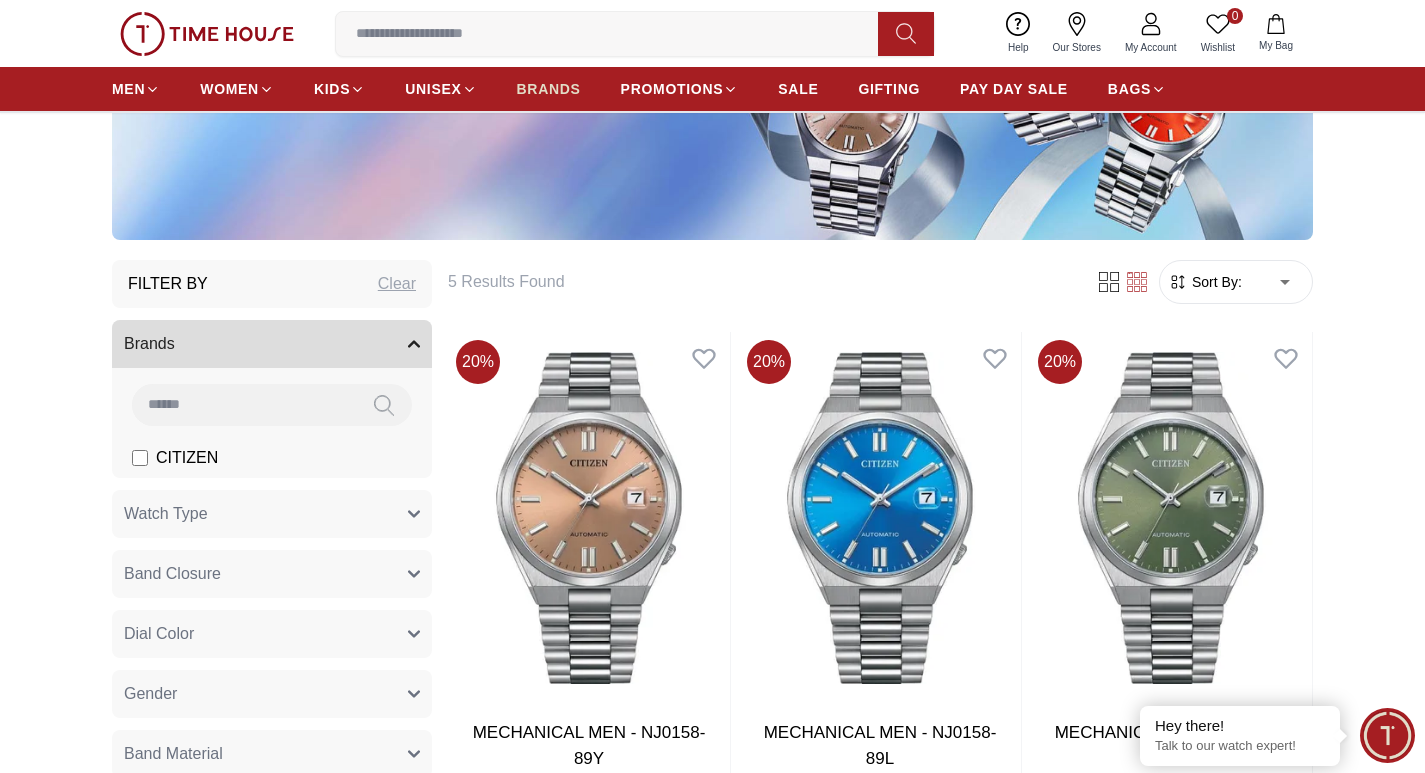 click on "BRANDS" at bounding box center (549, 89) 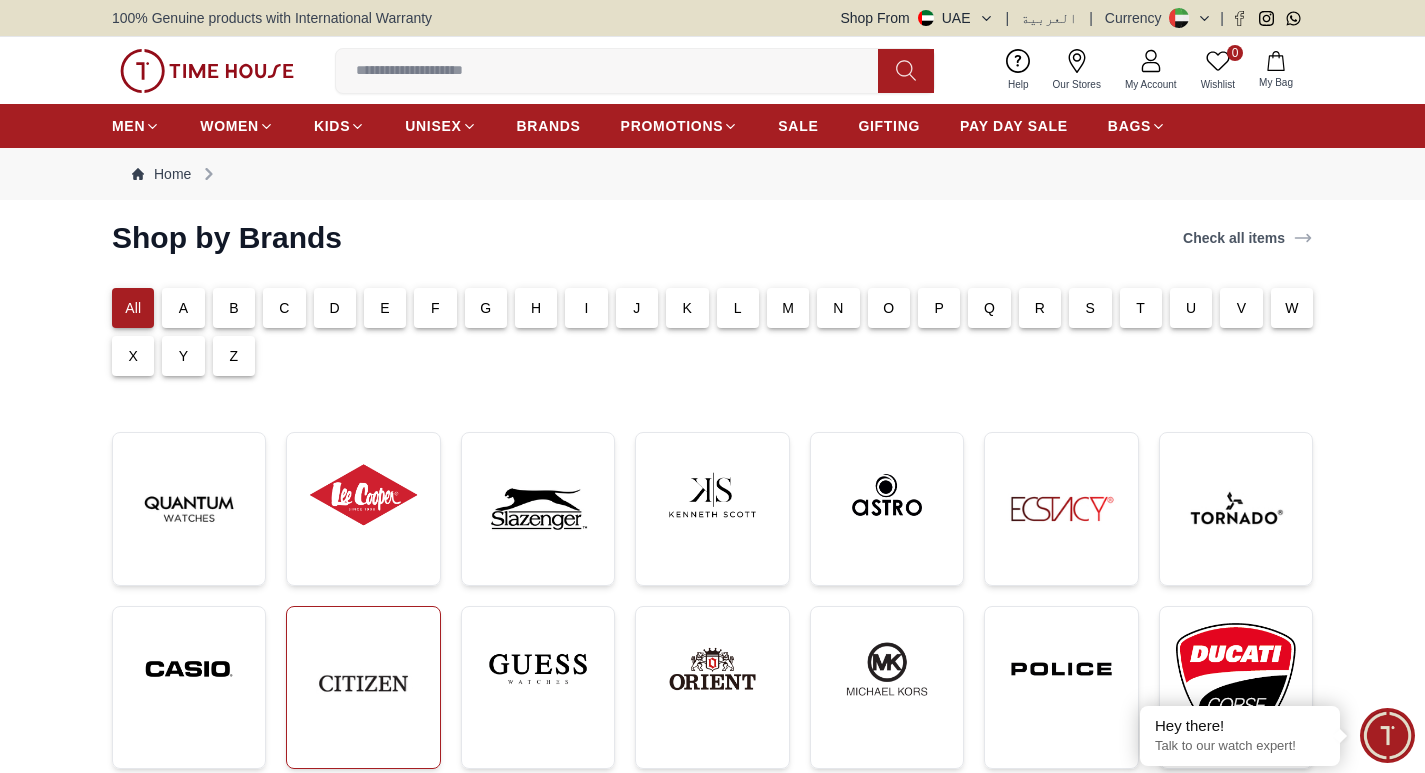 click at bounding box center (363, 683) 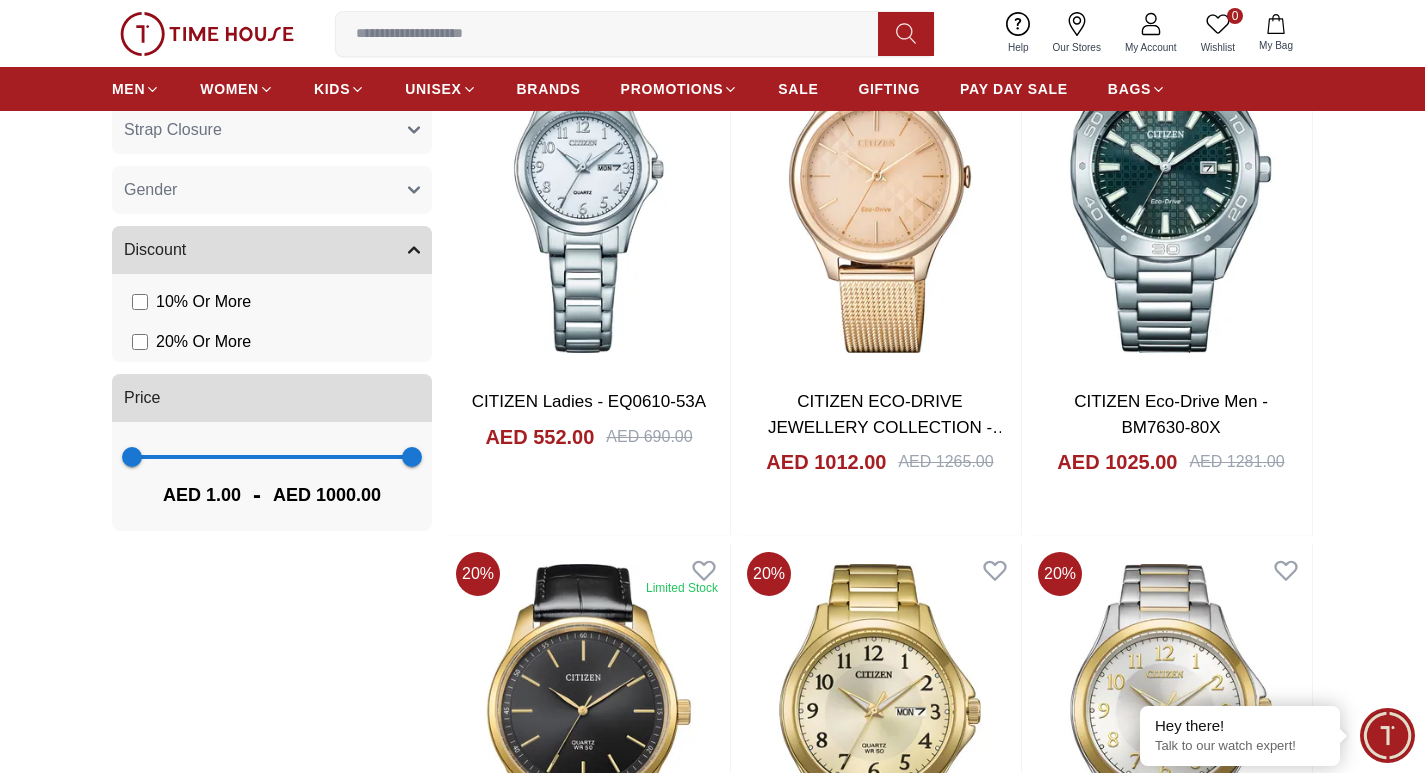 scroll, scrollTop: 1500, scrollLeft: 0, axis: vertical 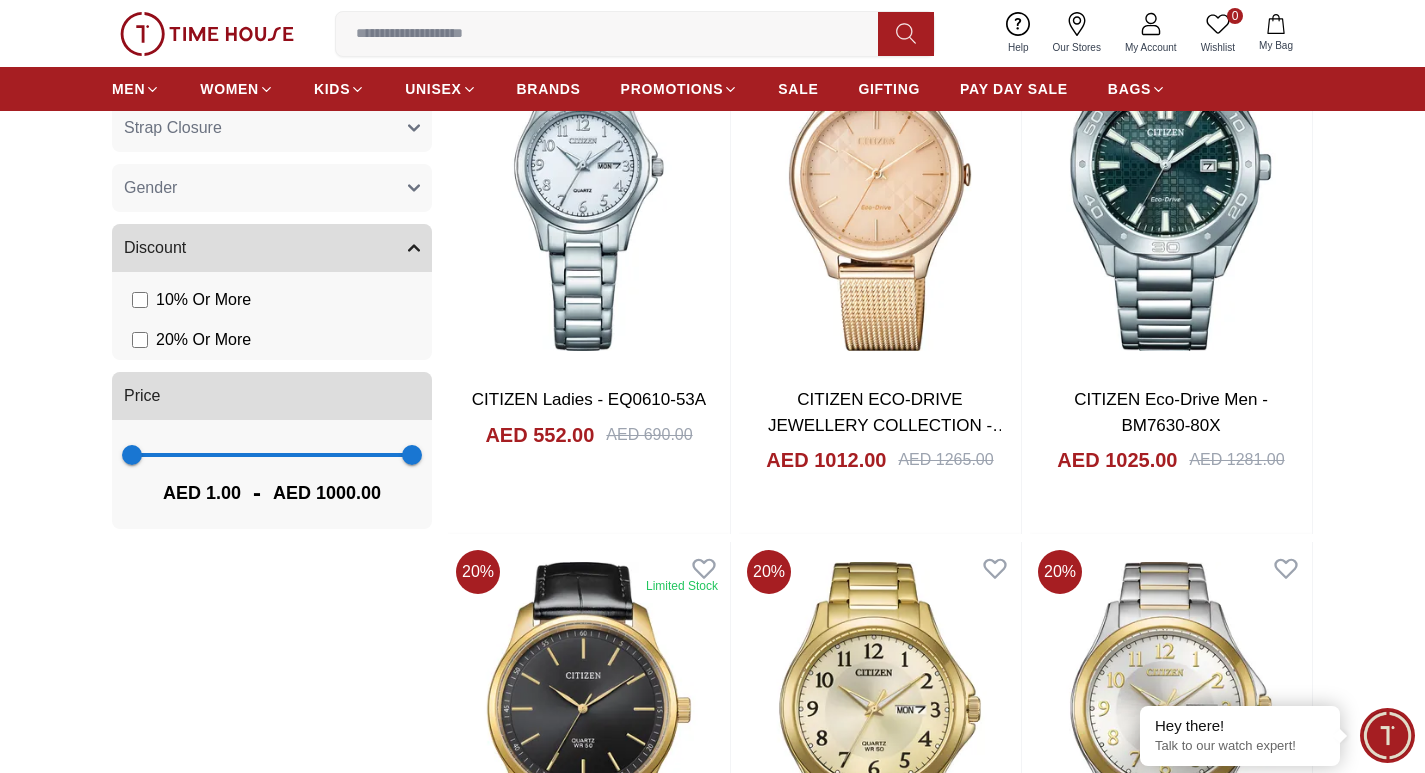 click on "Gender" at bounding box center [272, 188] 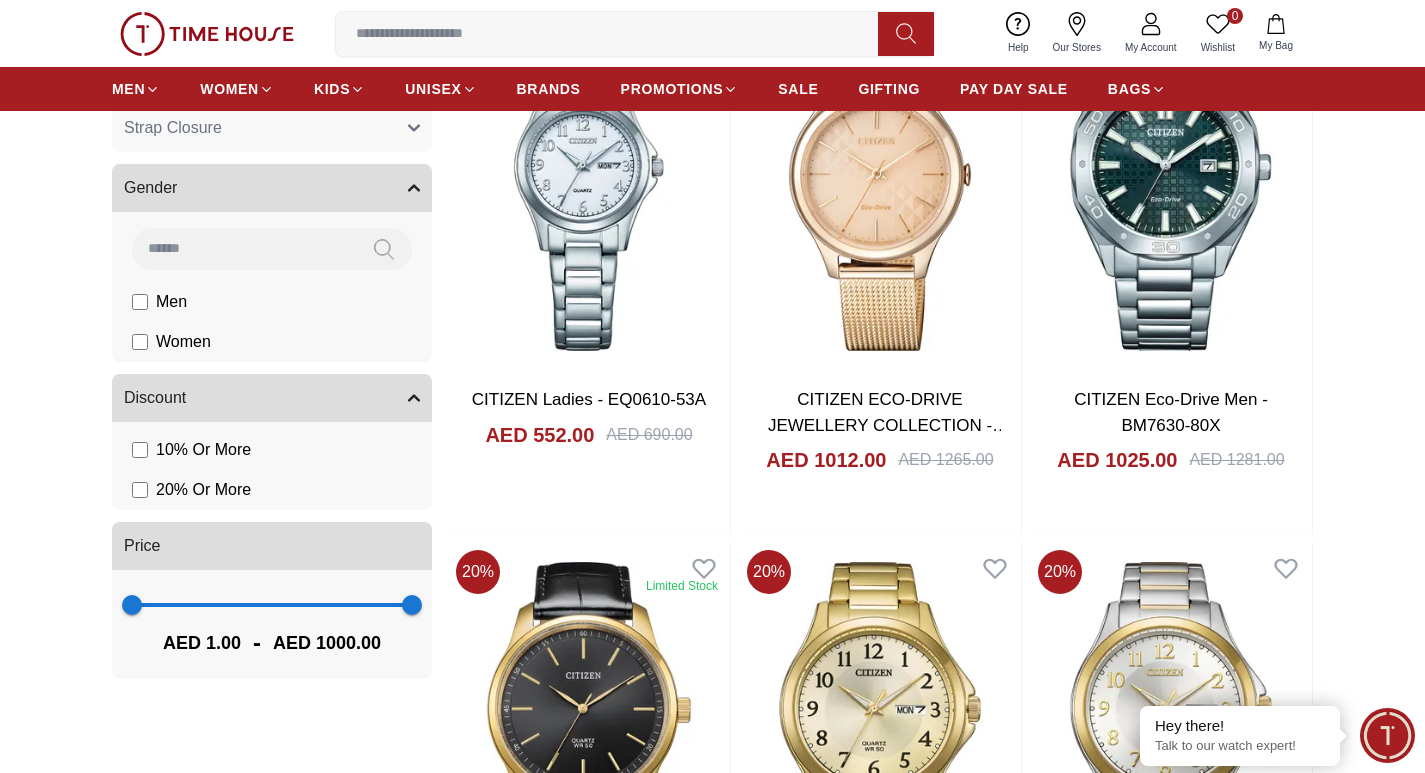 click on "Men" at bounding box center [0, 0] 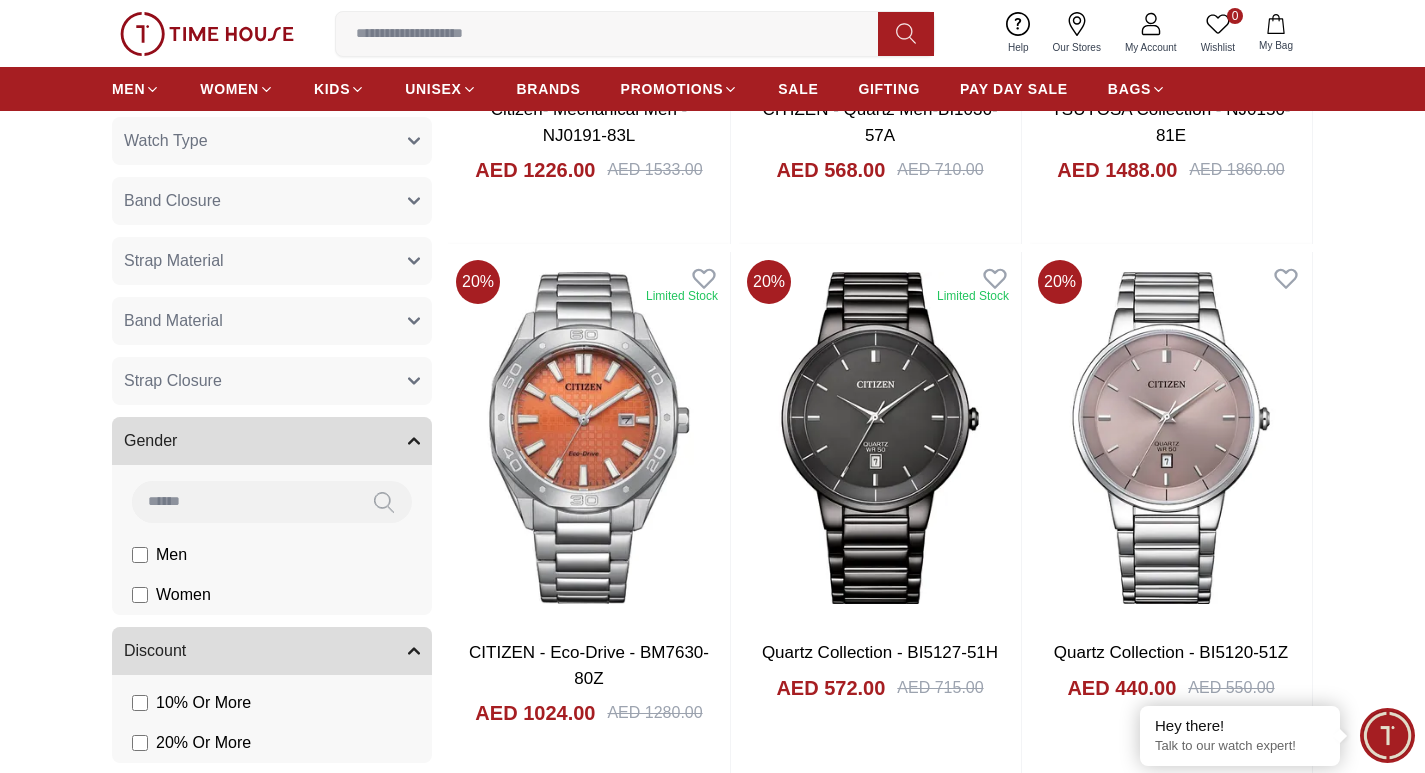 scroll, scrollTop: 1300, scrollLeft: 0, axis: vertical 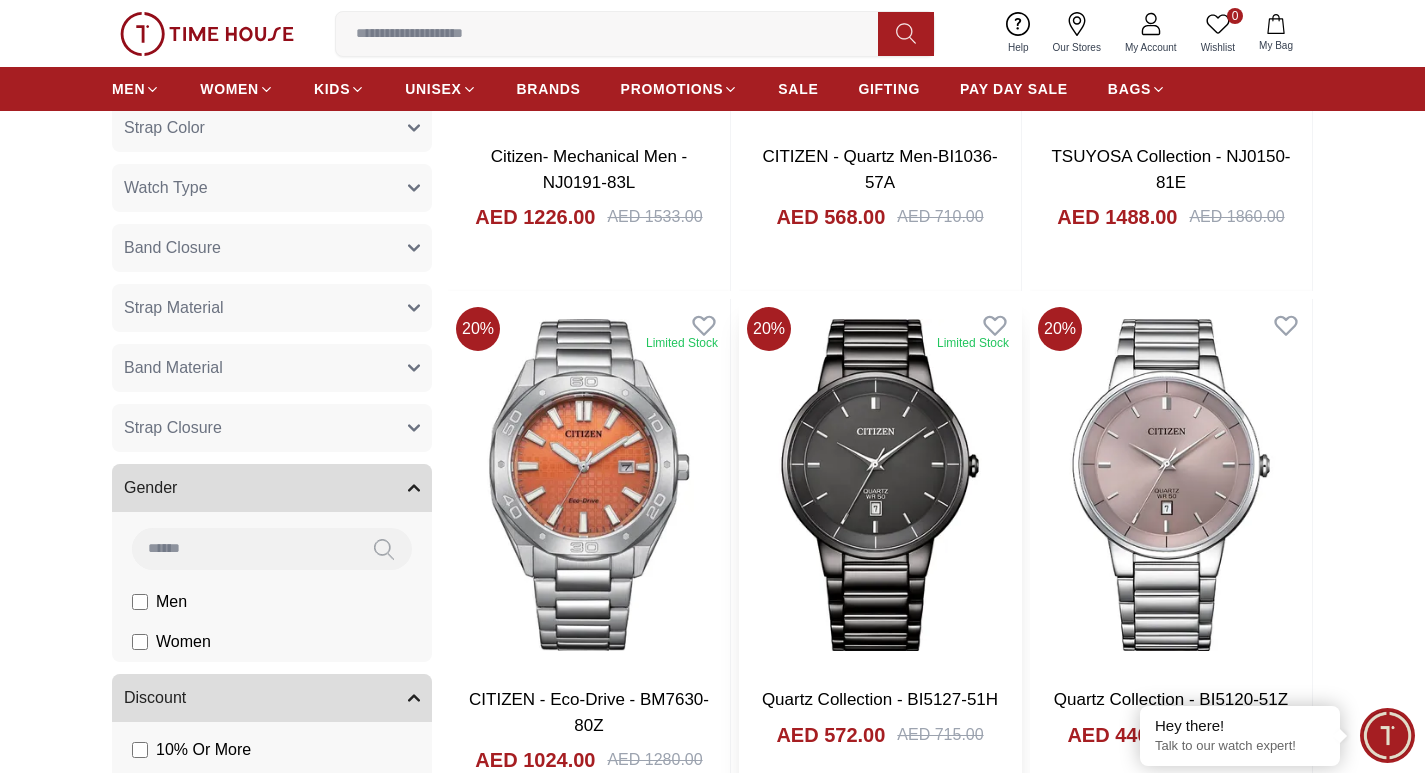 click at bounding box center [880, 485] 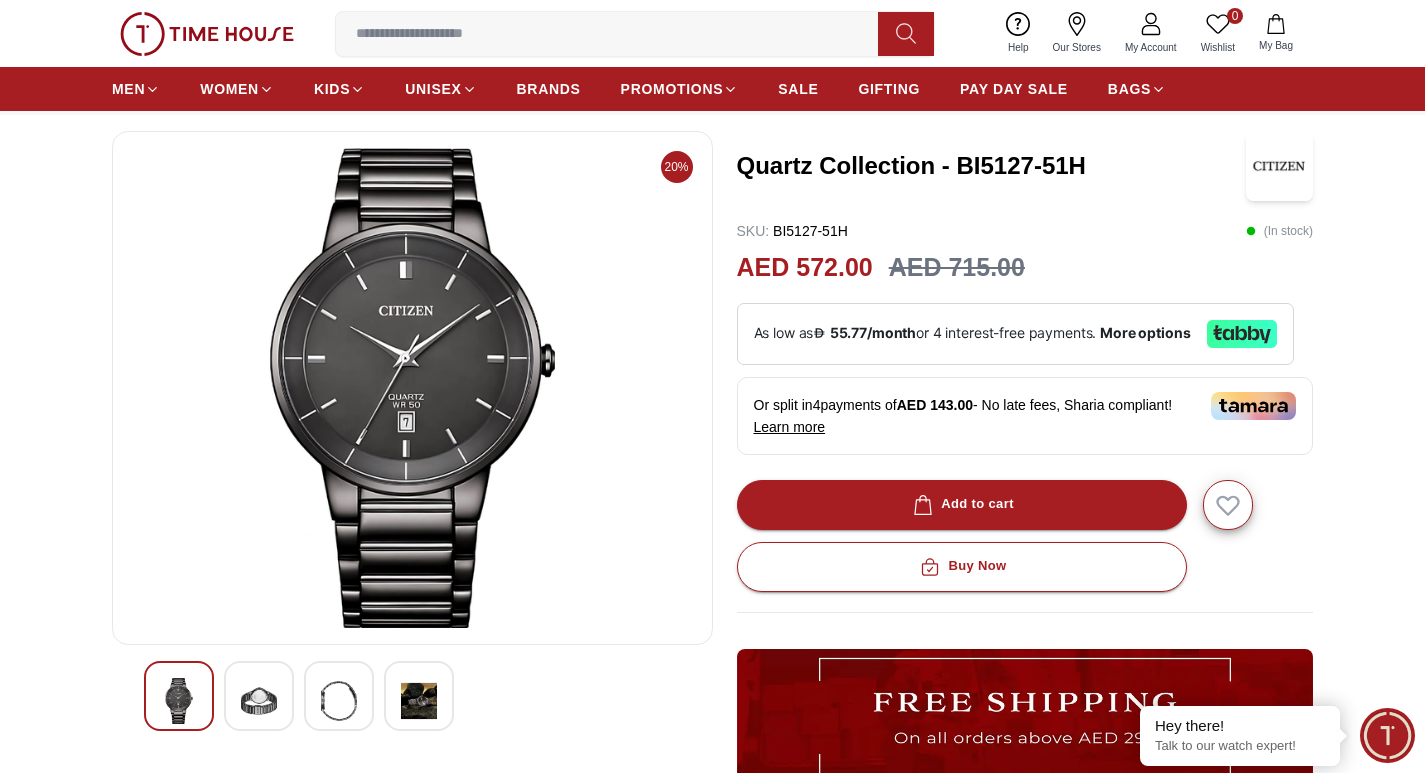 scroll, scrollTop: 200, scrollLeft: 0, axis: vertical 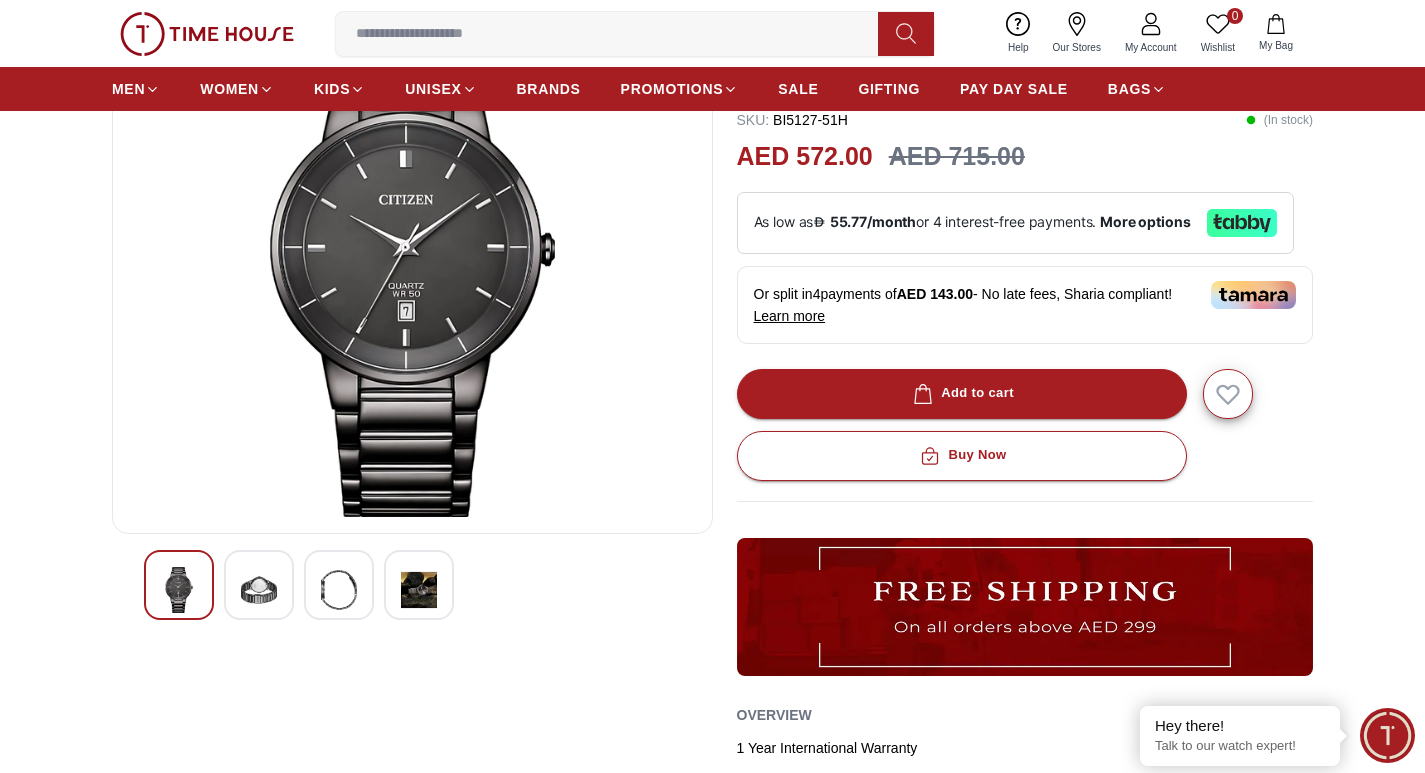 click at bounding box center [339, 590] 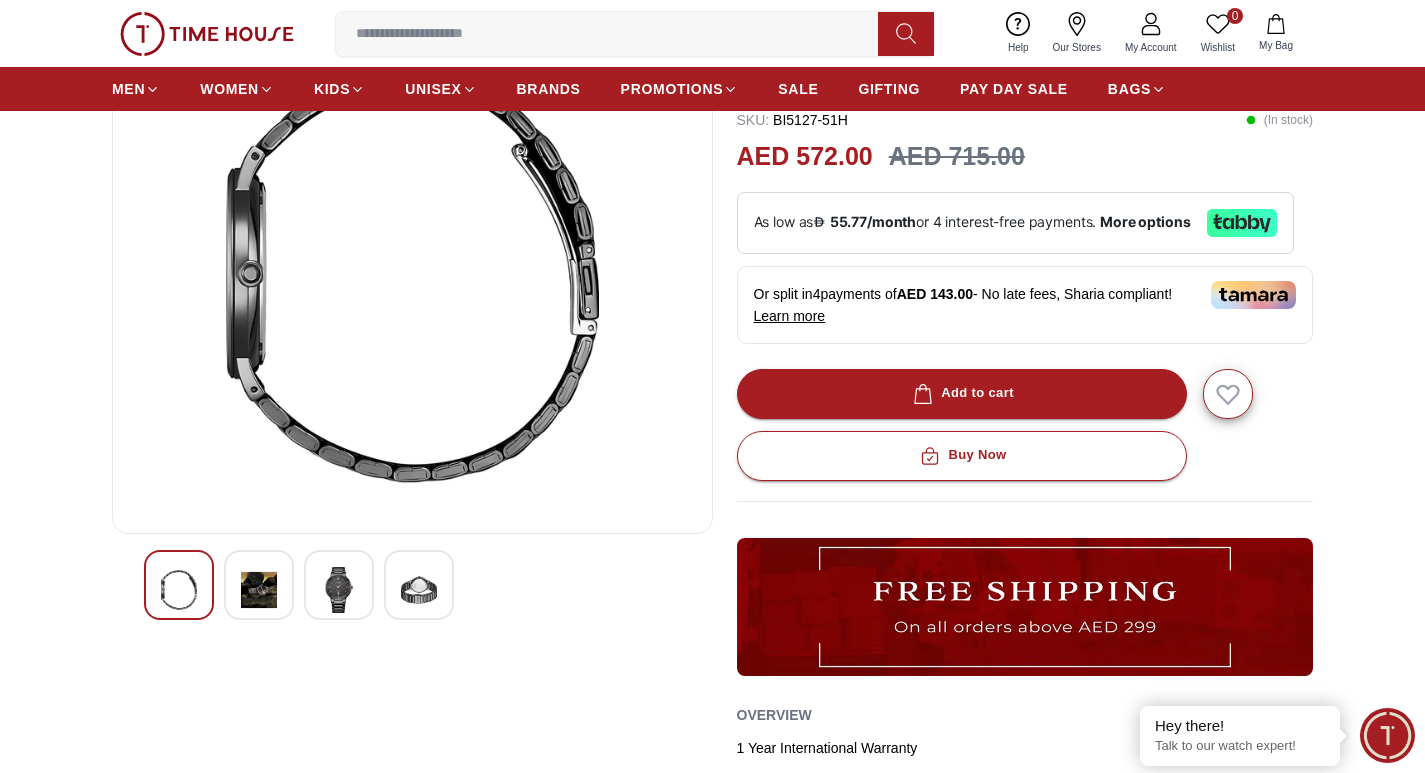 click at bounding box center [259, 585] 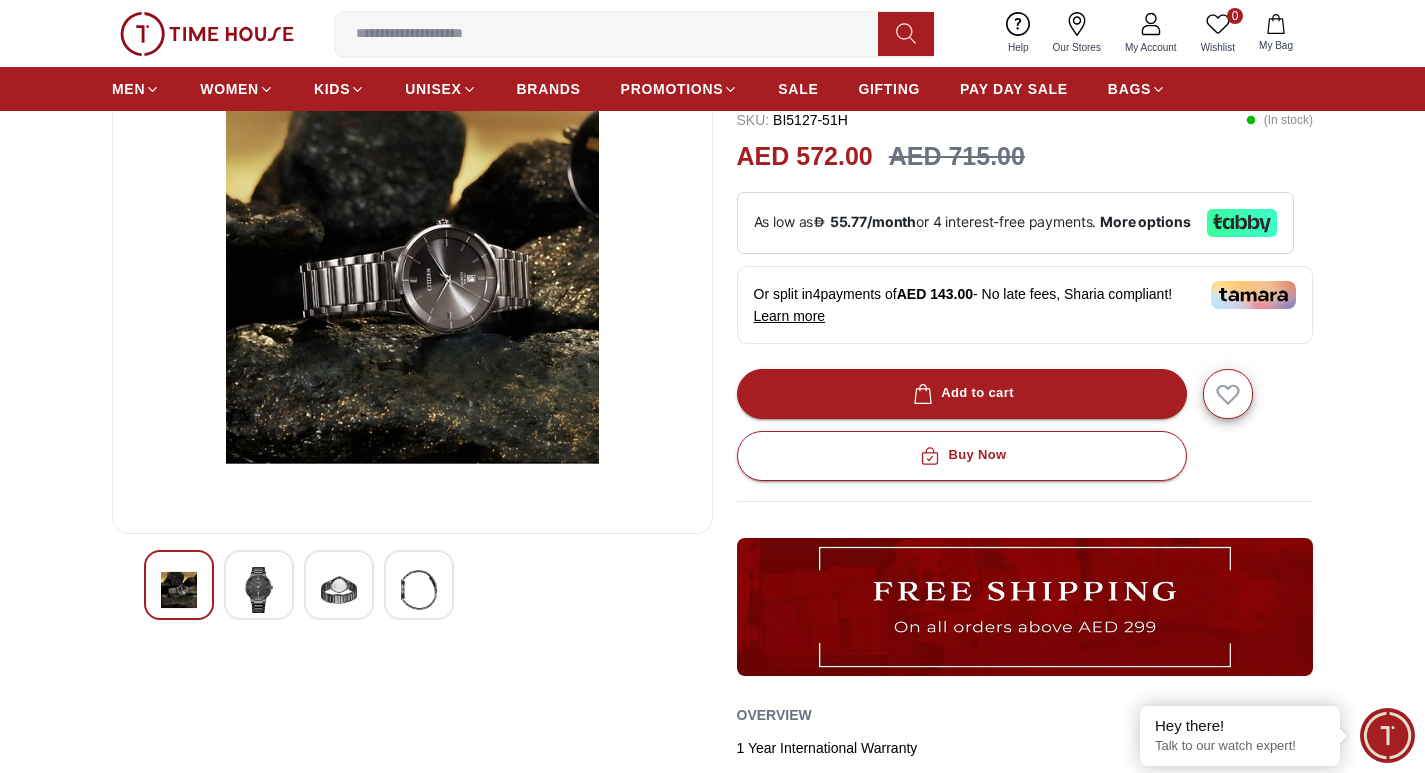 click at bounding box center [339, 590] 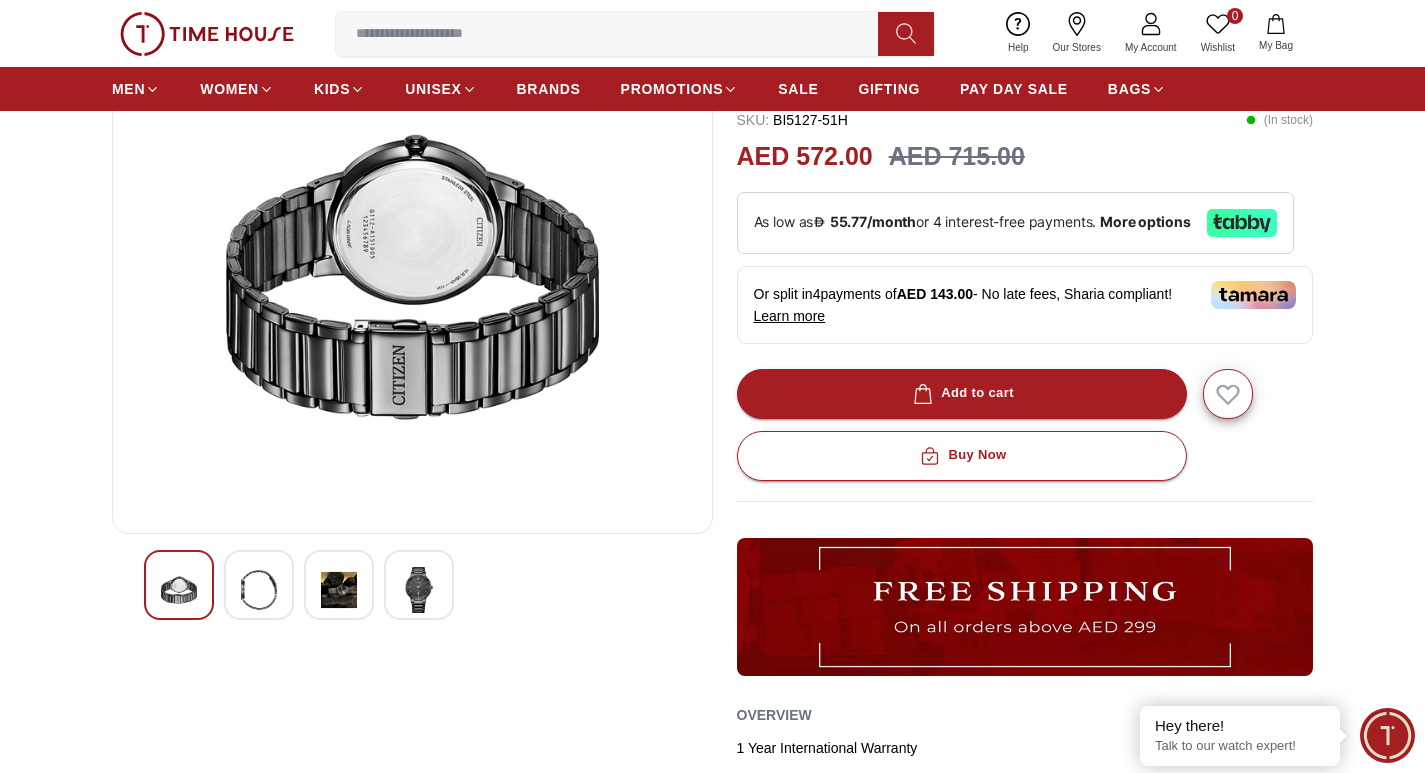click at bounding box center (179, 590) 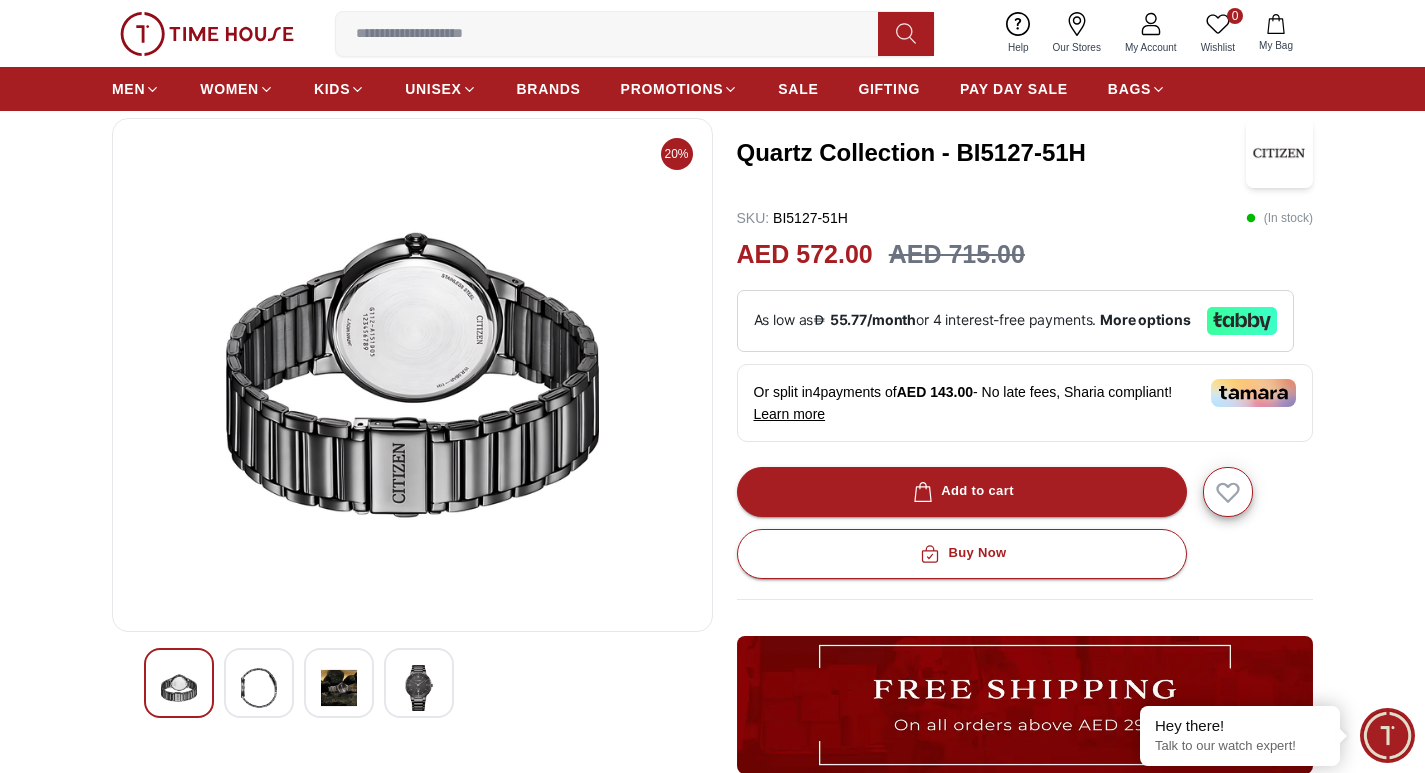 scroll, scrollTop: 200, scrollLeft: 0, axis: vertical 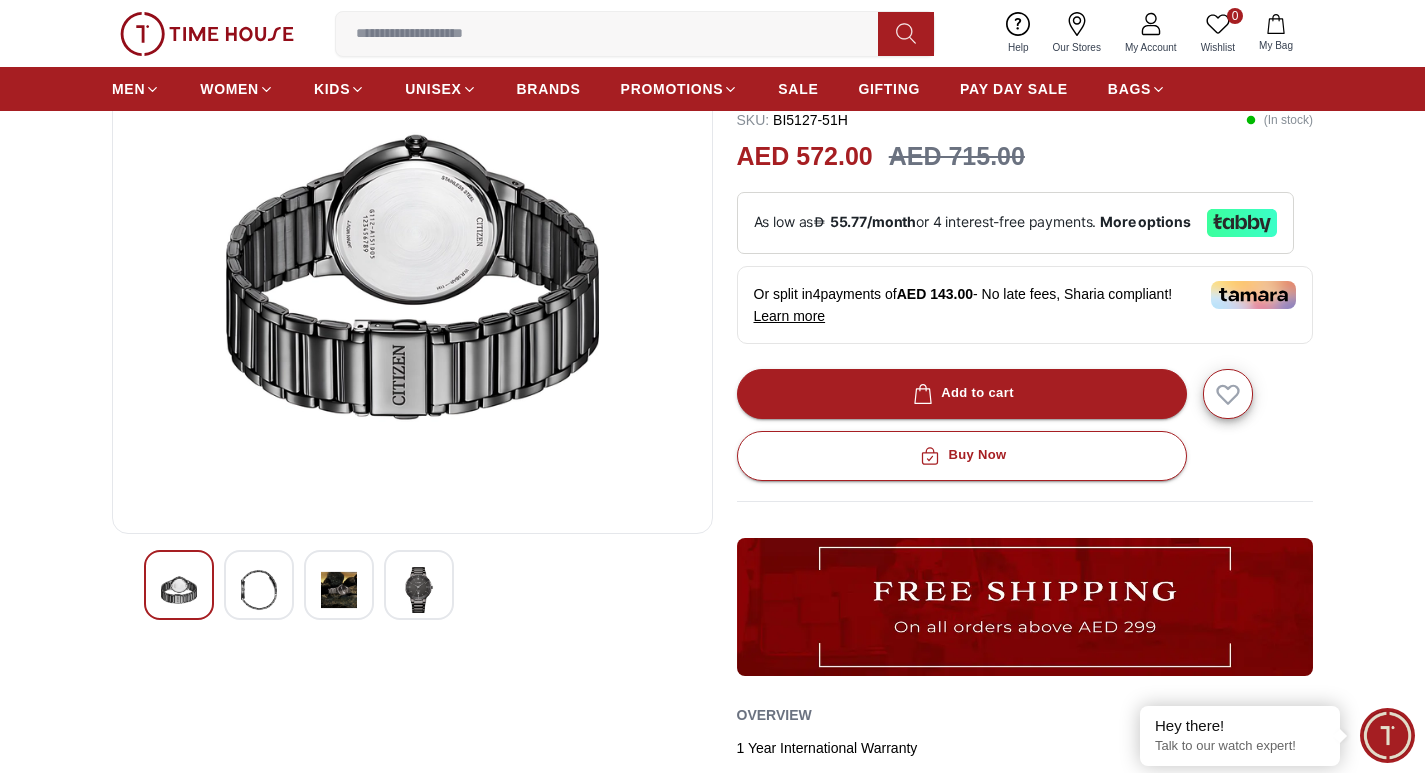 click at bounding box center (259, 585) 